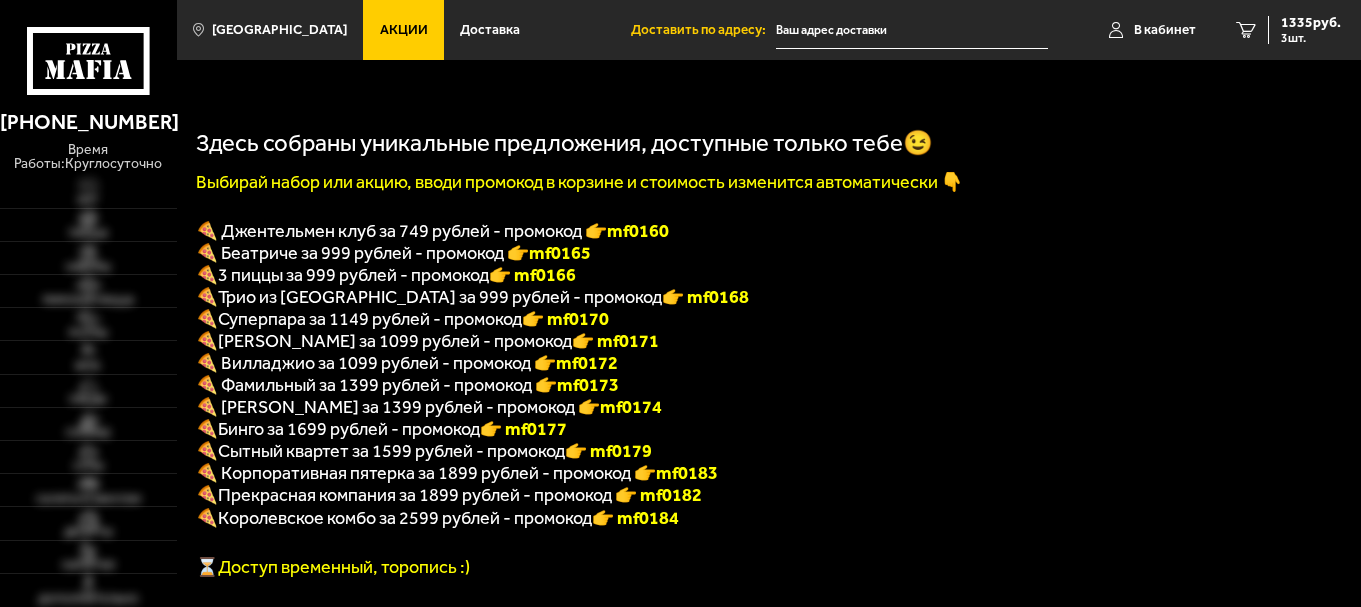 scroll, scrollTop: 333, scrollLeft: 0, axis: vertical 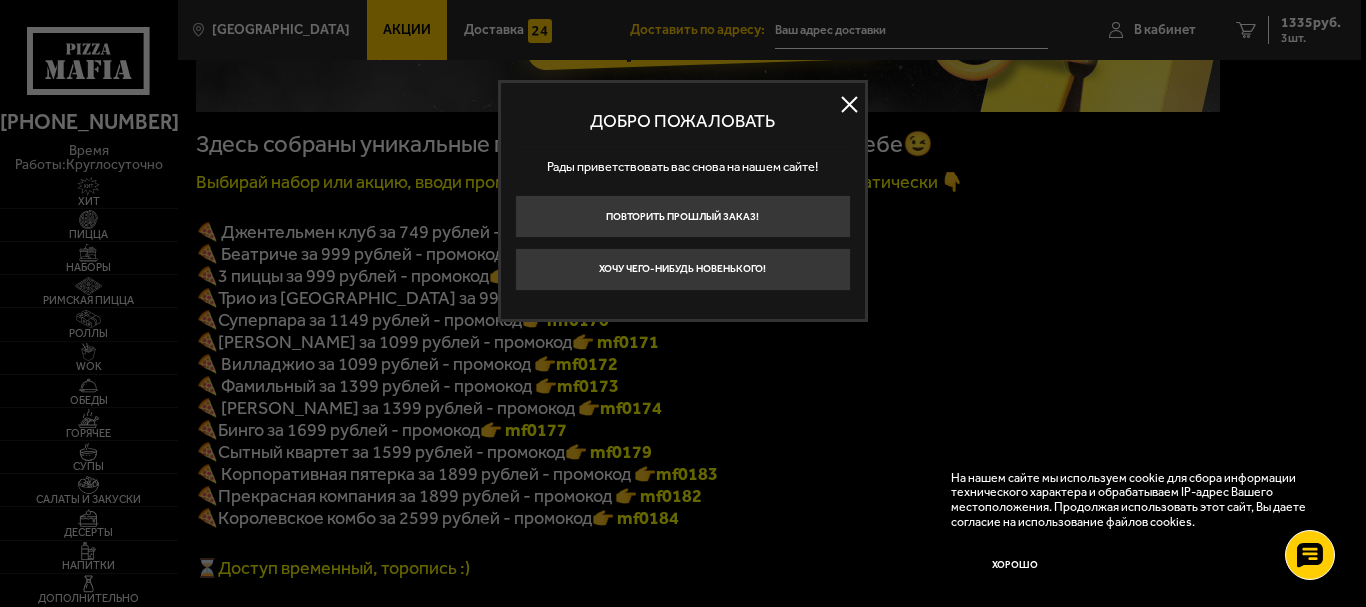 click at bounding box center (850, 105) 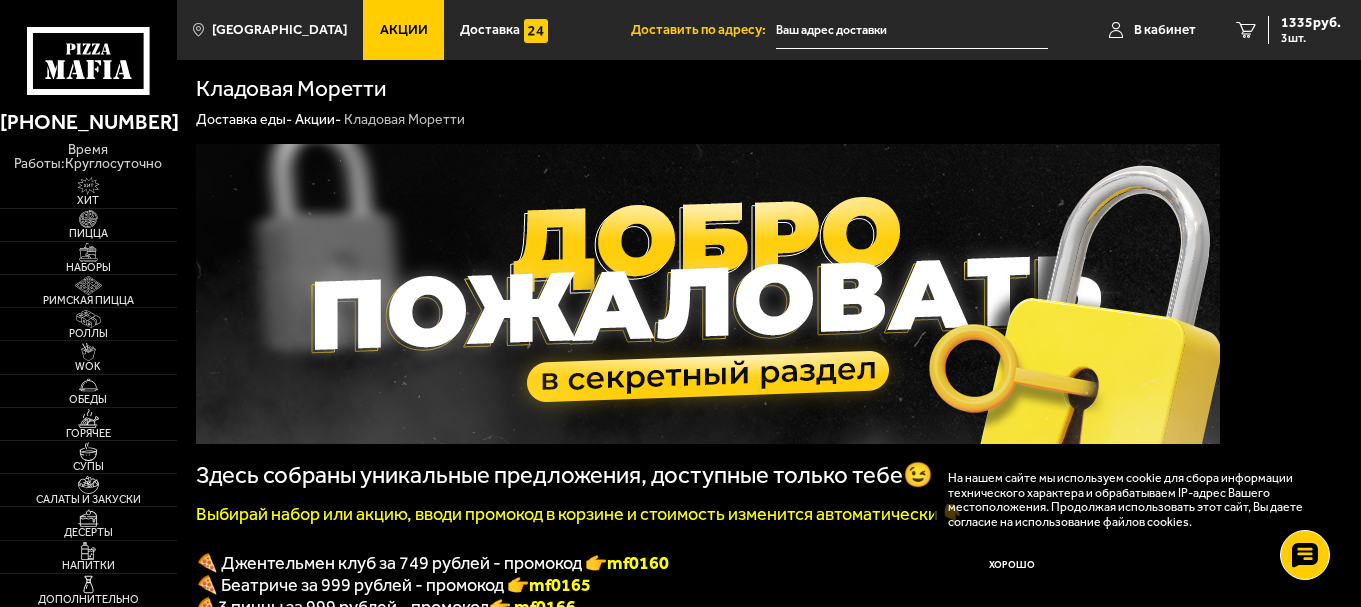 scroll, scrollTop: 0, scrollLeft: 0, axis: both 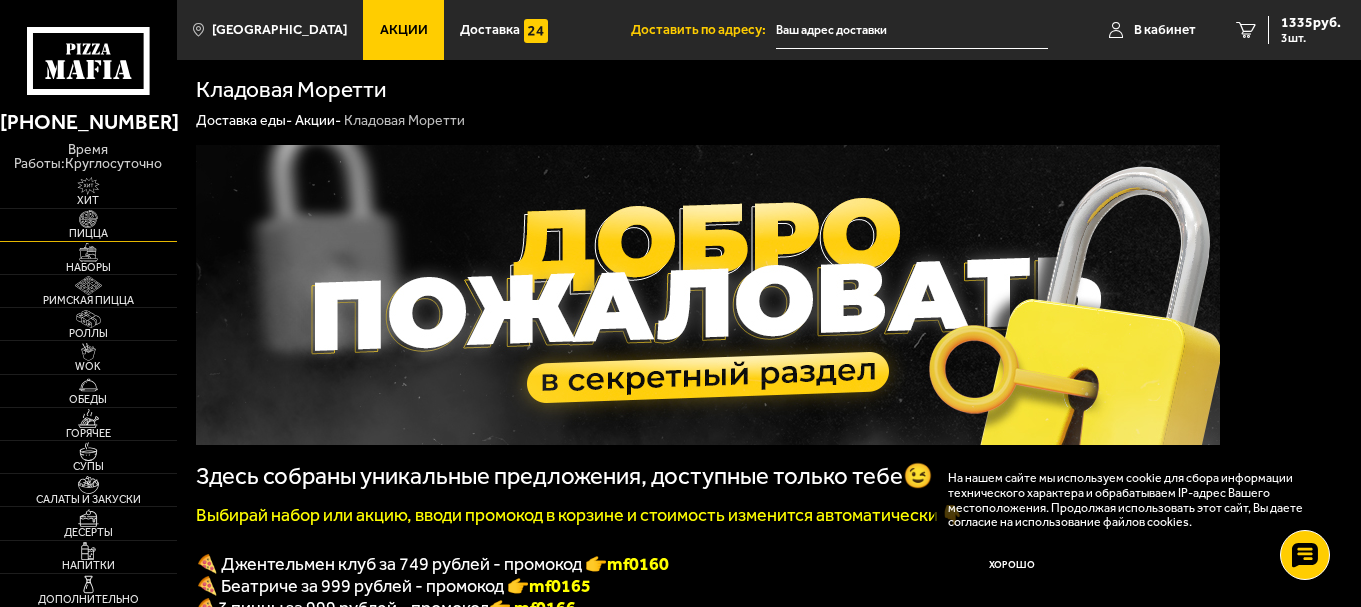 click at bounding box center [88, 219] 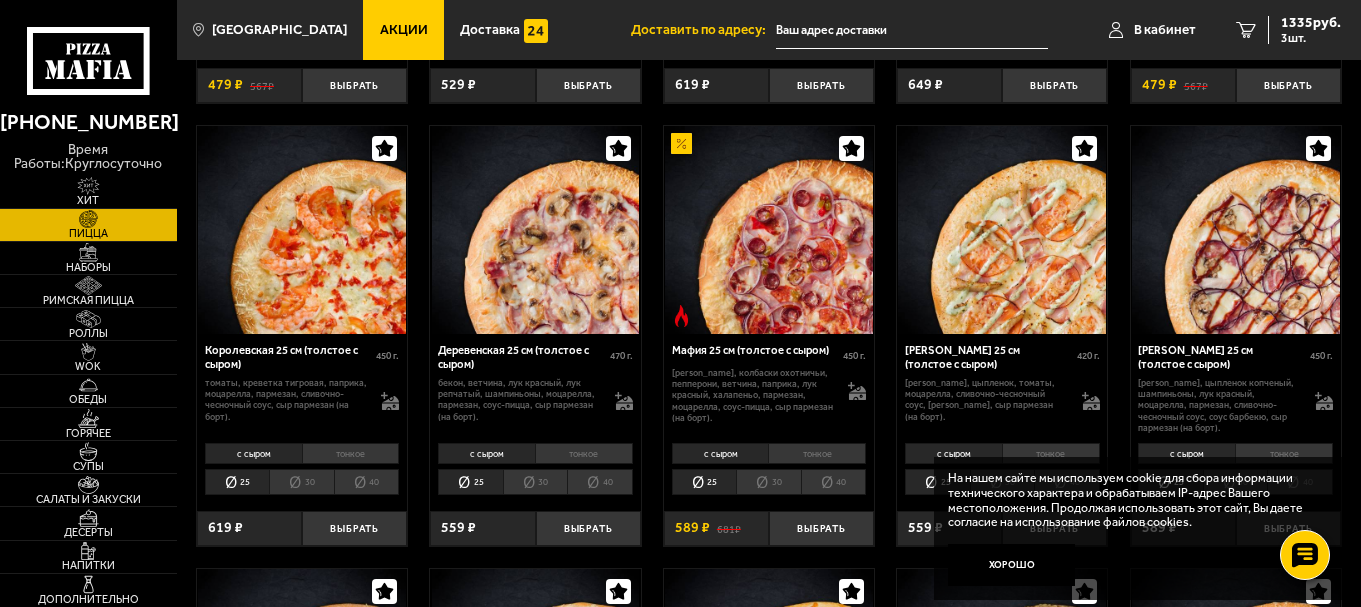scroll, scrollTop: 1400, scrollLeft: 0, axis: vertical 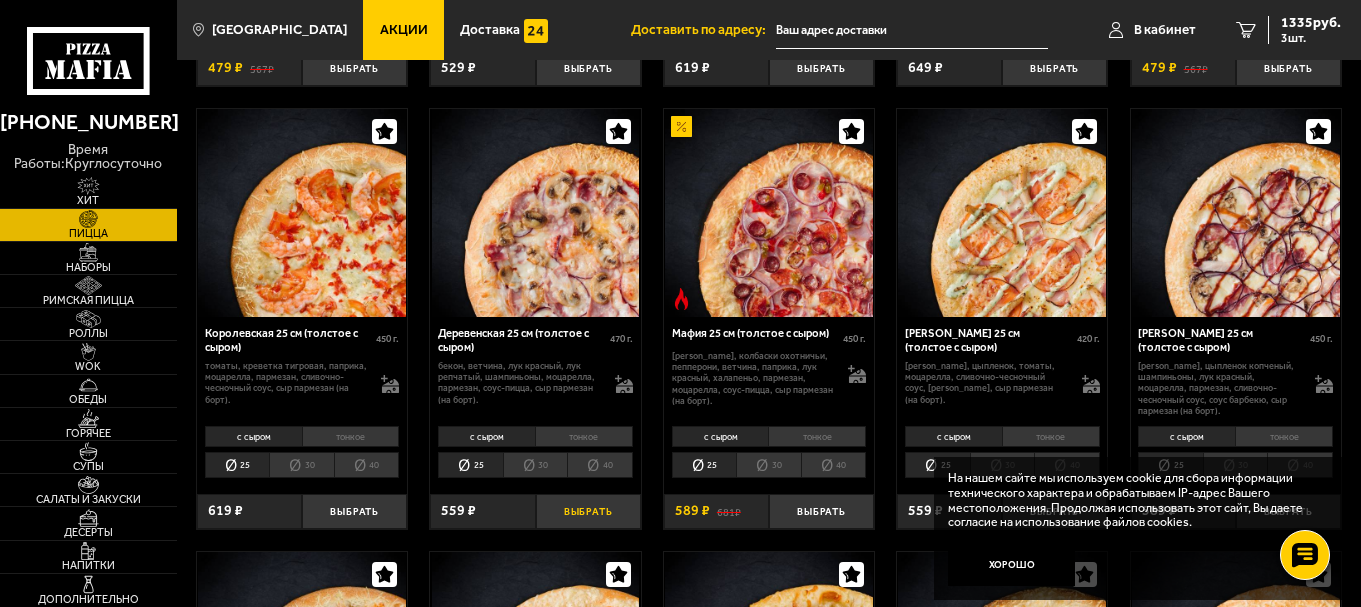 click on "Выбрать" at bounding box center [588, 511] 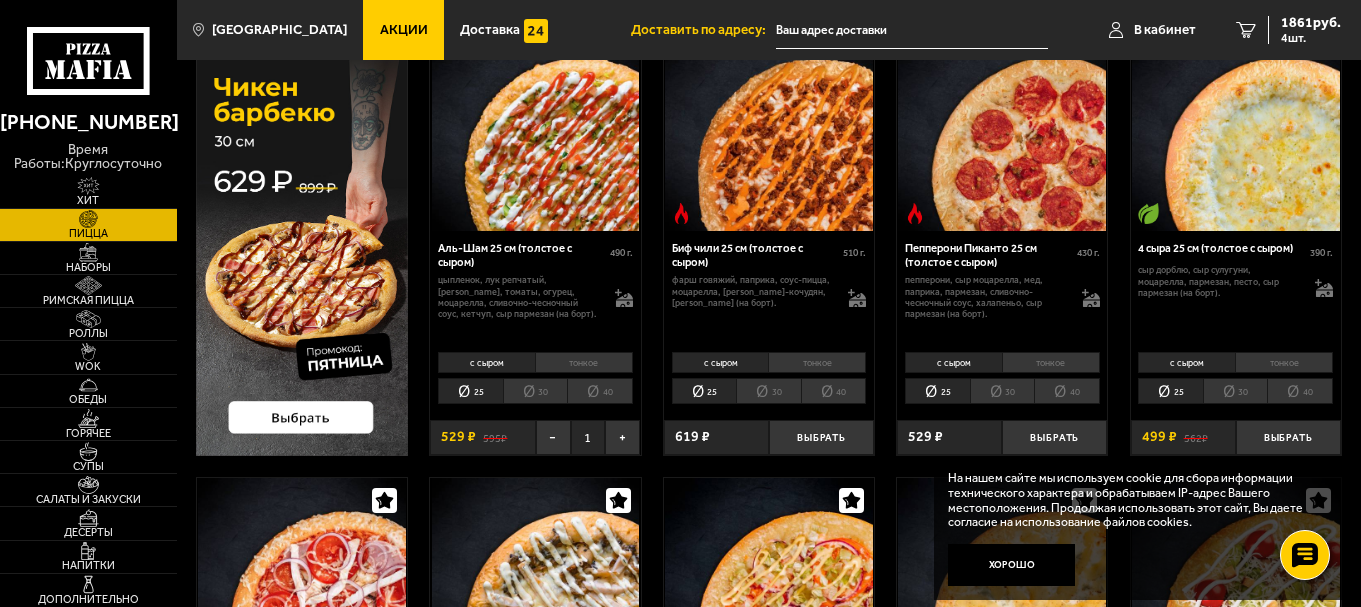 scroll, scrollTop: 67, scrollLeft: 0, axis: vertical 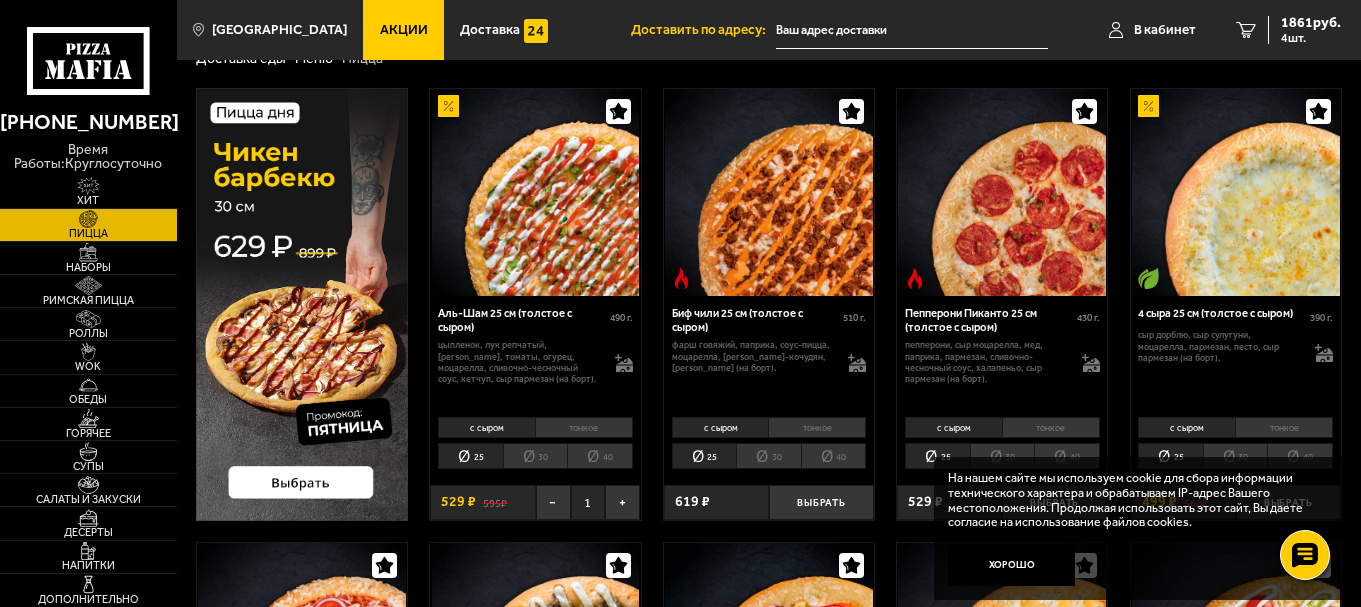 click on "Акции" at bounding box center (403, 30) 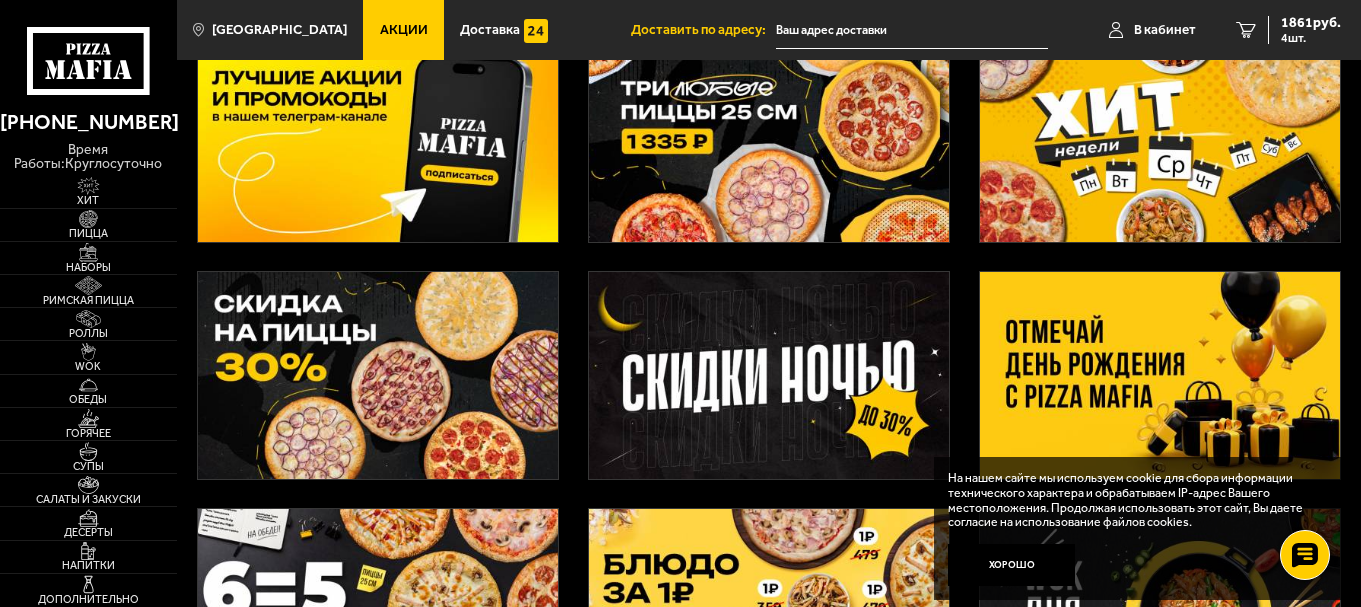 scroll, scrollTop: 109, scrollLeft: 0, axis: vertical 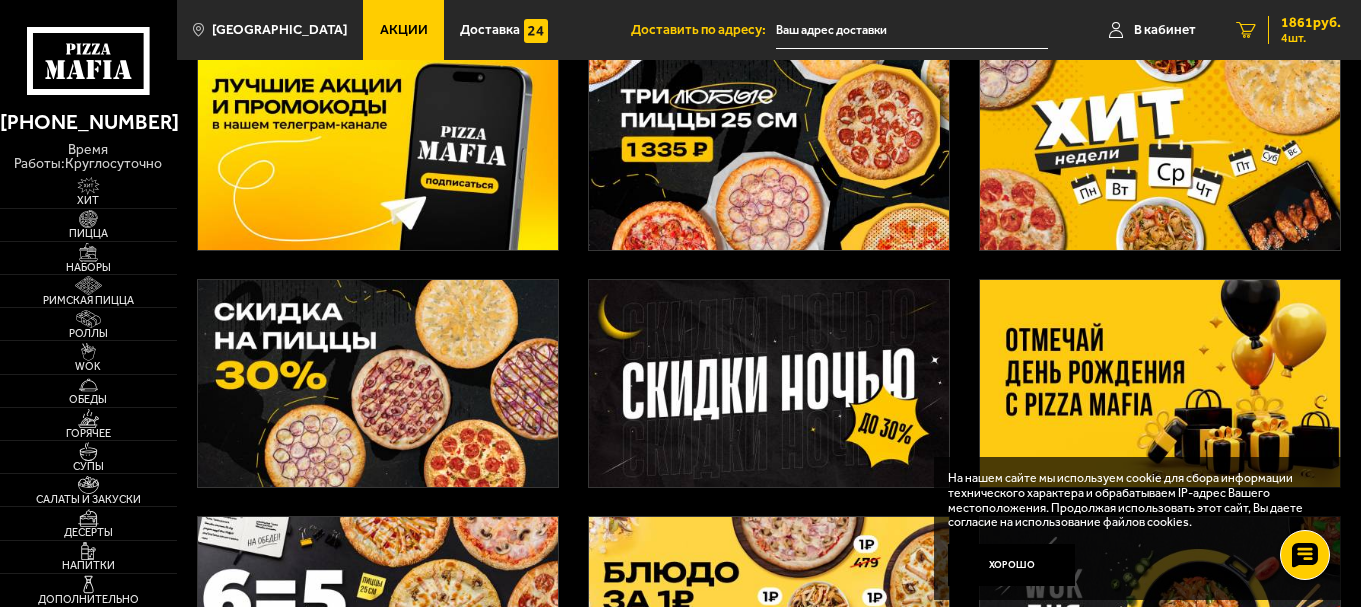 click on "1861  руб. 4  шт." at bounding box center (1304, 30) 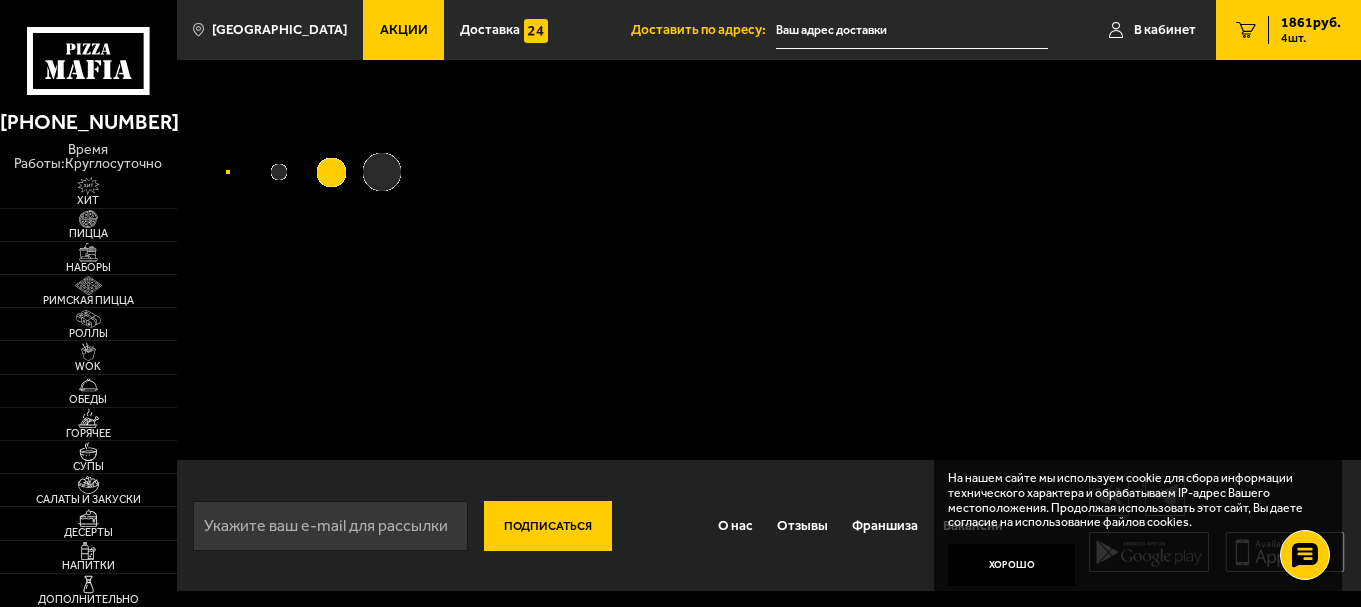 scroll, scrollTop: 0, scrollLeft: 0, axis: both 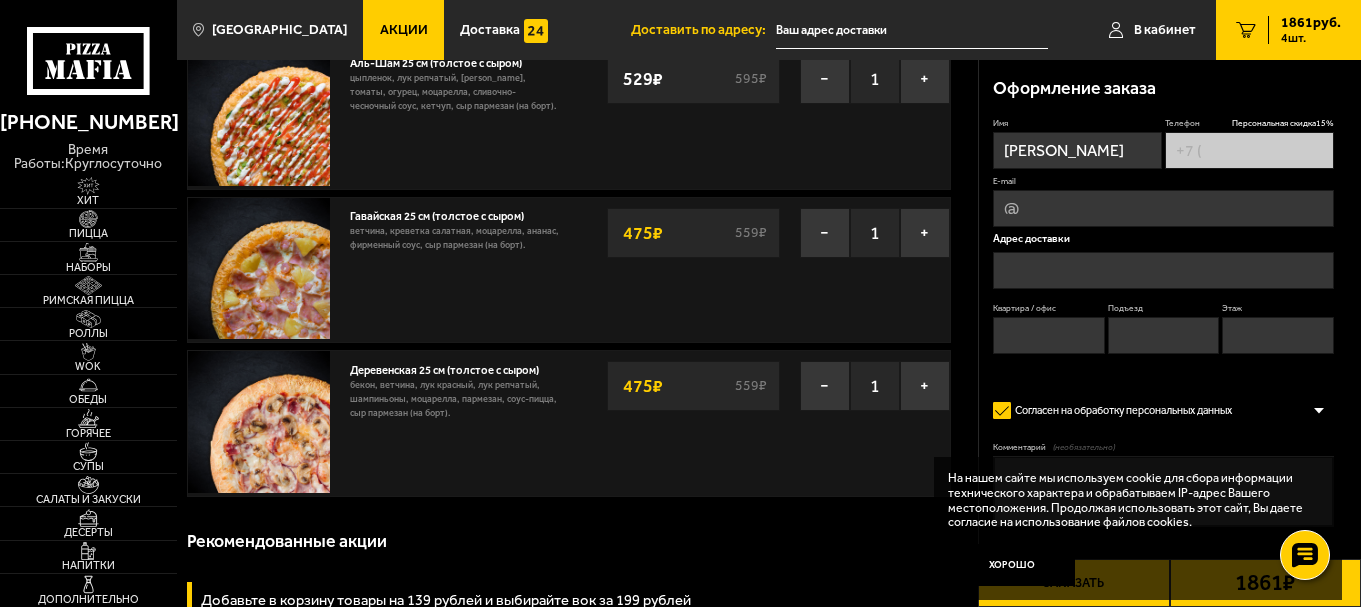 type on "[PHONE_NUMBER]" 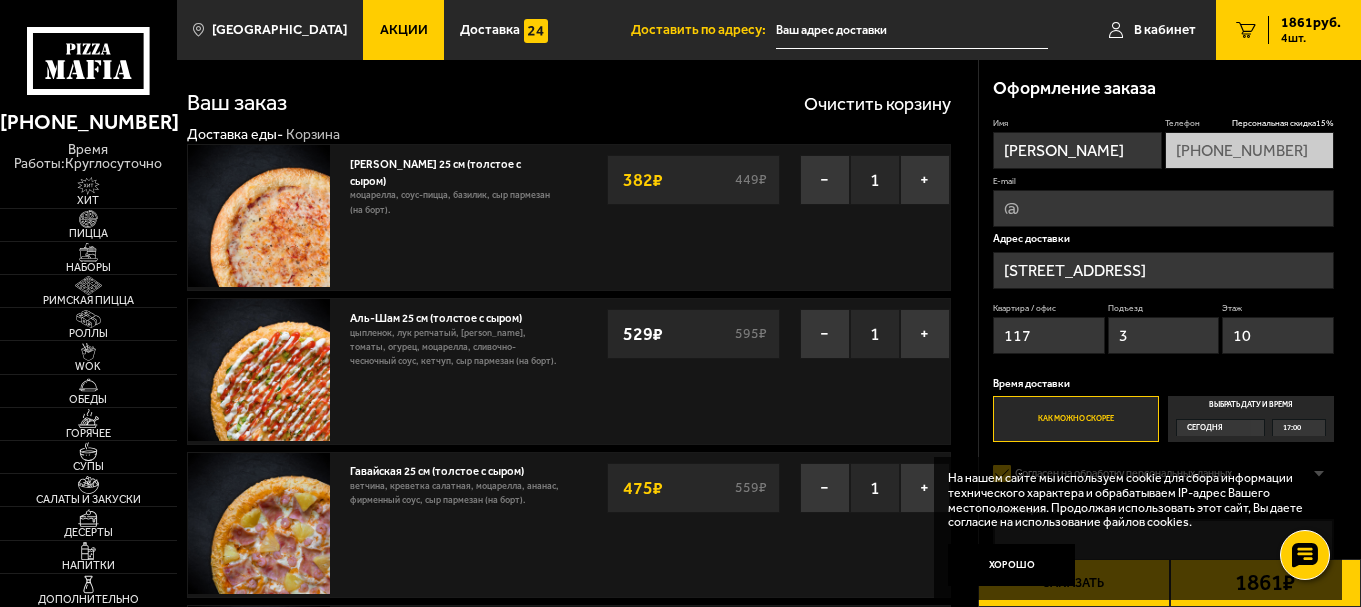 scroll, scrollTop: 0, scrollLeft: 0, axis: both 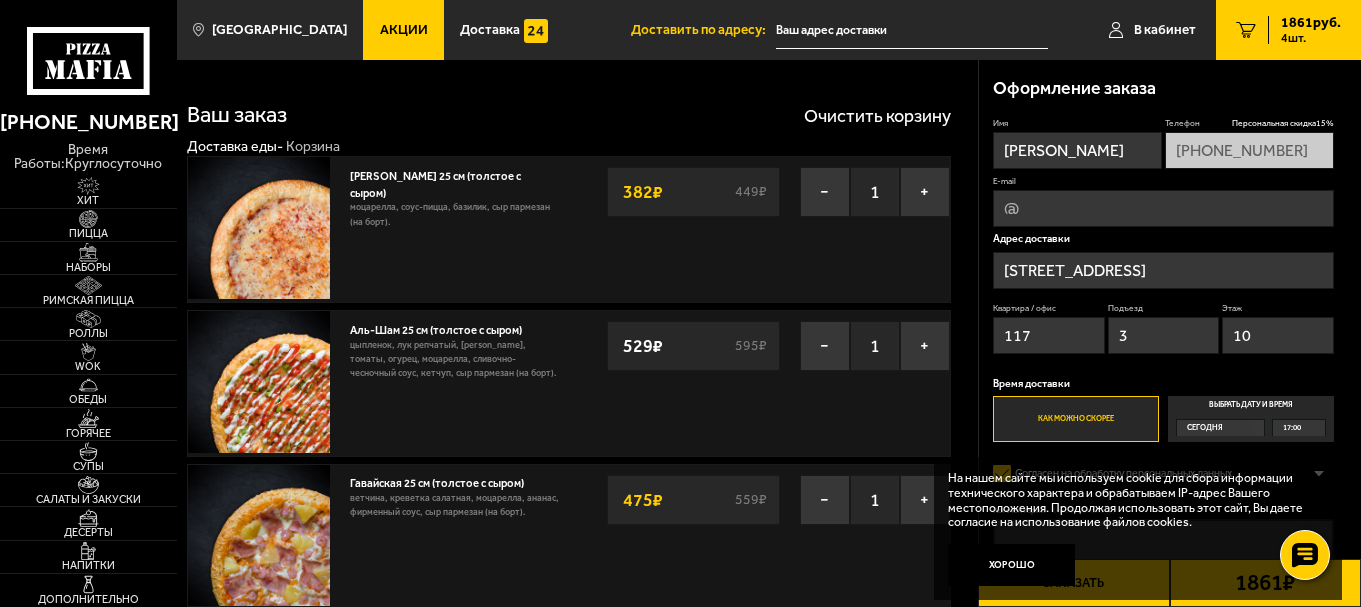 click on "Акции" at bounding box center [404, 30] 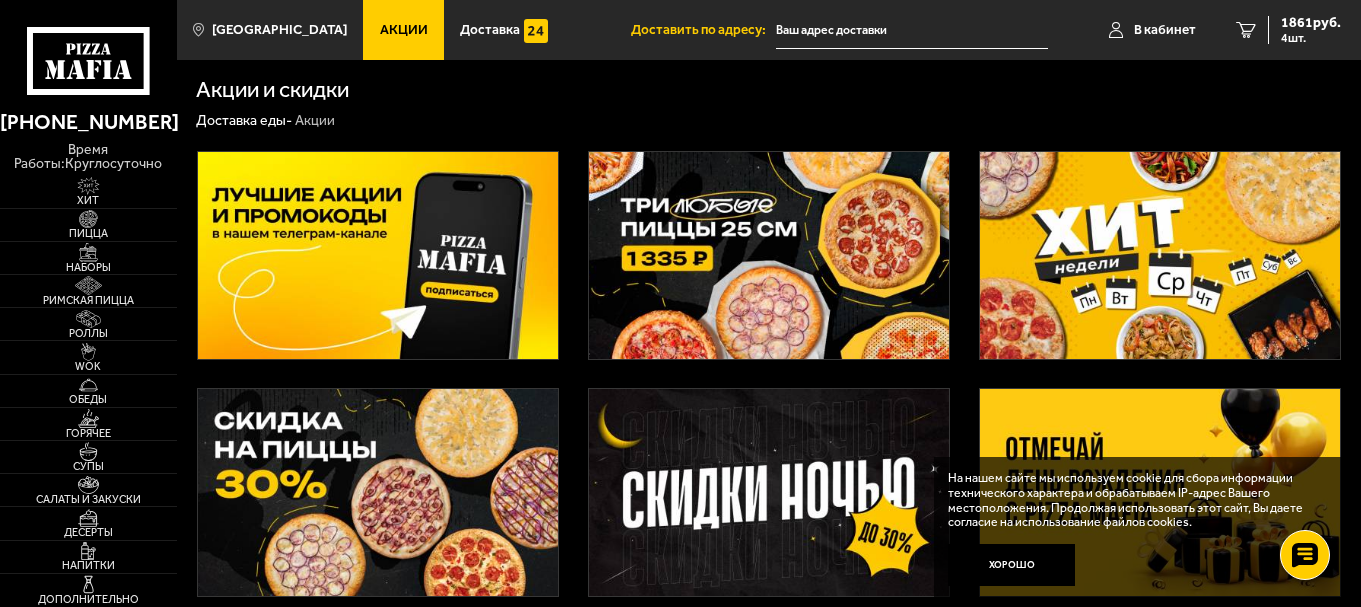 scroll, scrollTop: 67, scrollLeft: 0, axis: vertical 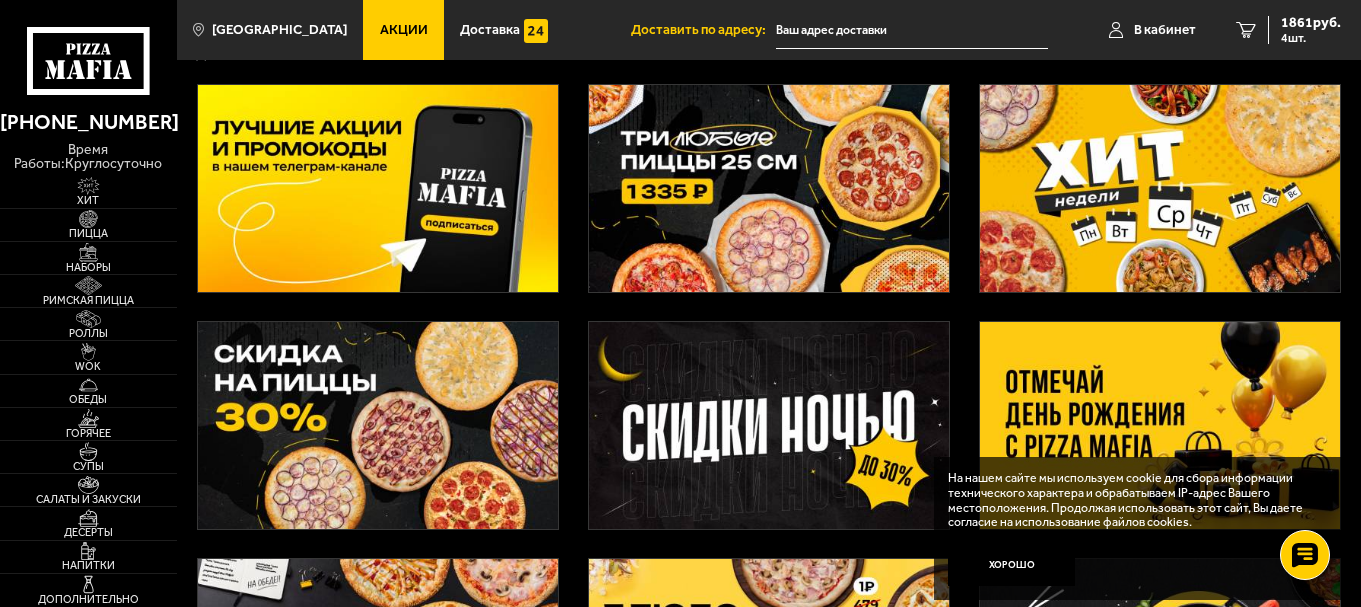 click at bounding box center [378, 188] 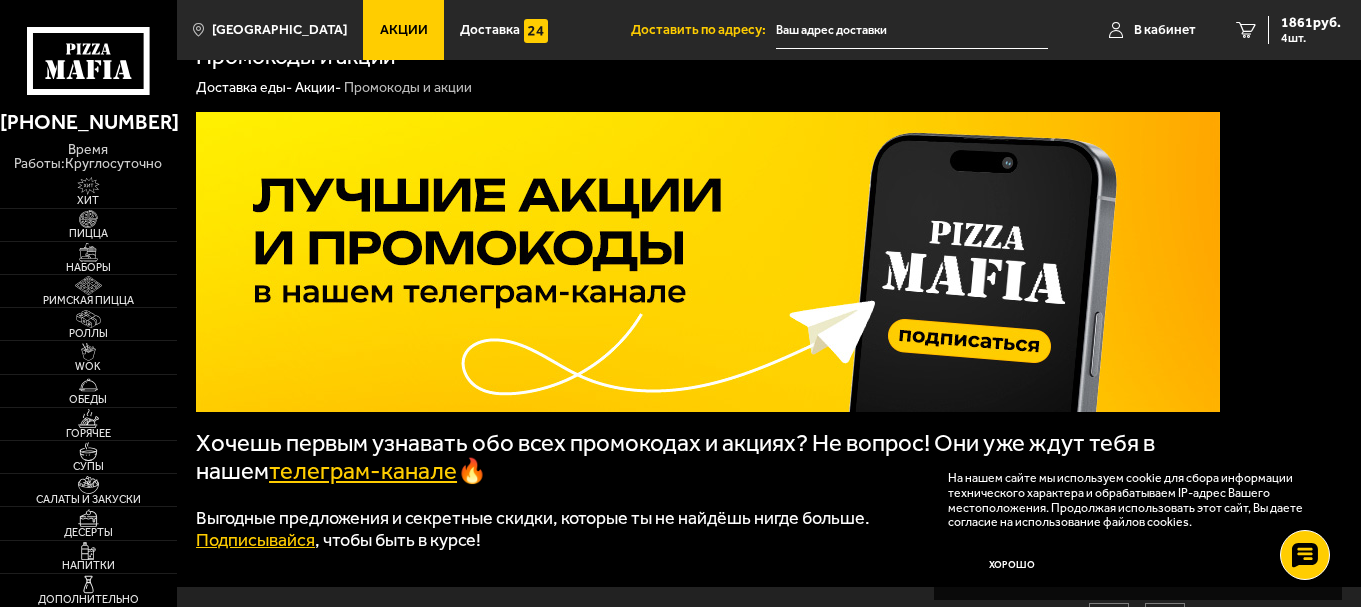 scroll, scrollTop: 0, scrollLeft: 0, axis: both 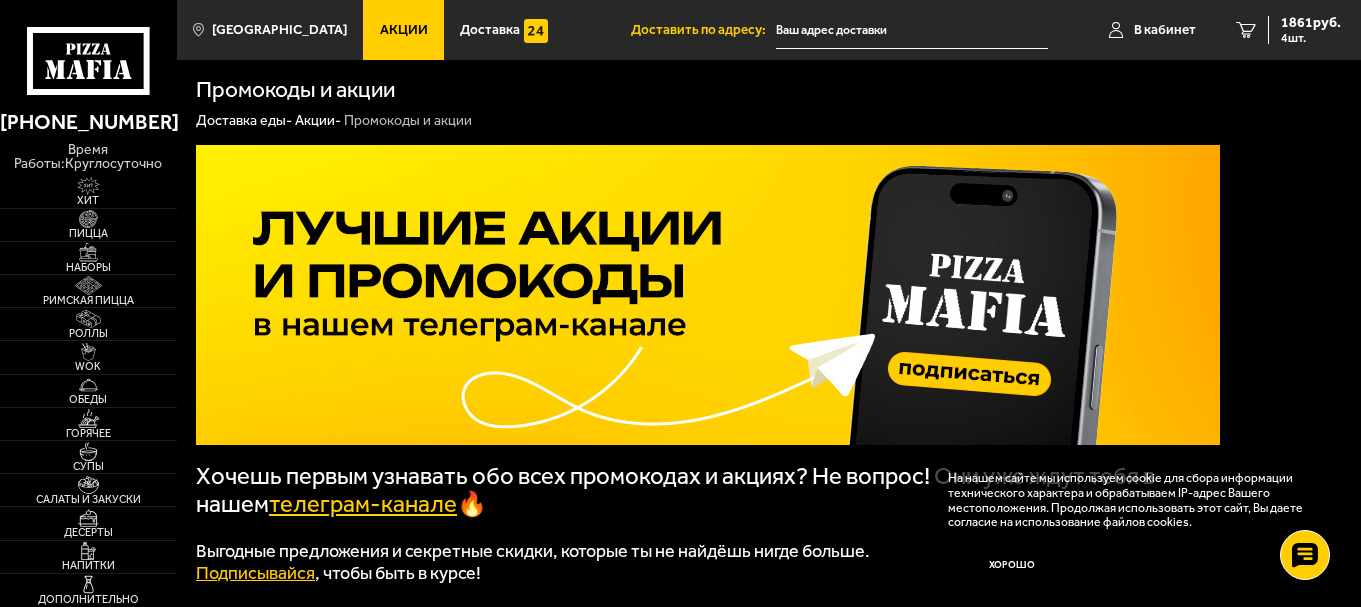 click on "Акции" at bounding box center [404, 30] 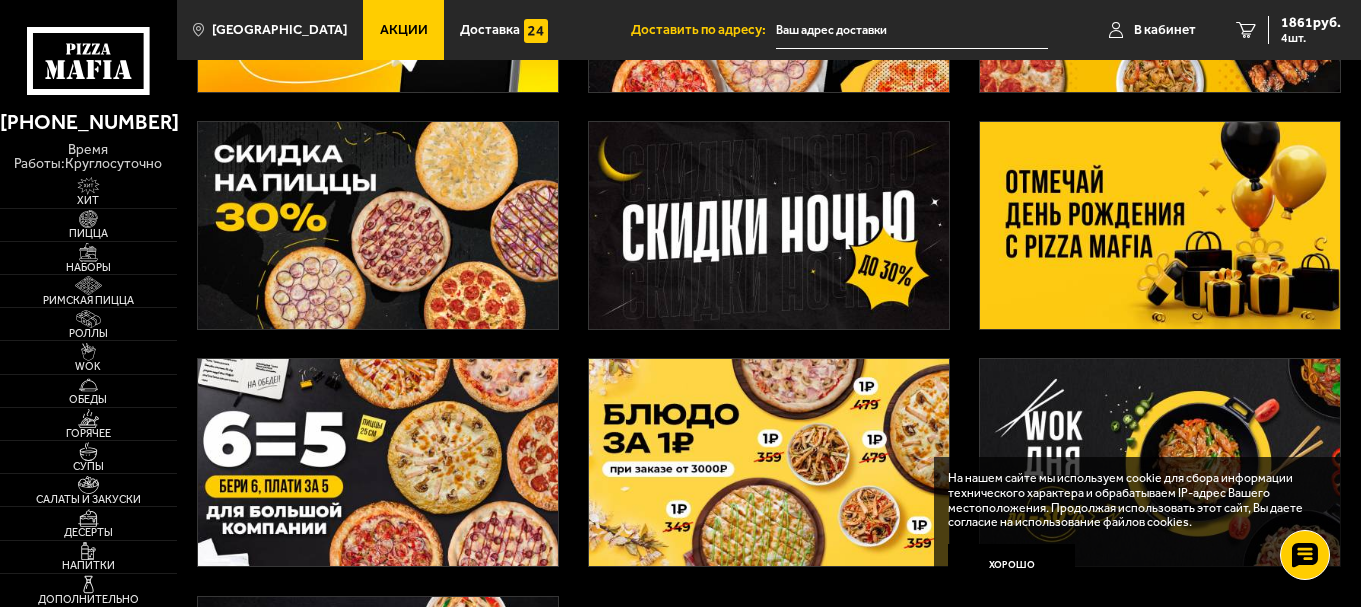 scroll, scrollTop: 333, scrollLeft: 0, axis: vertical 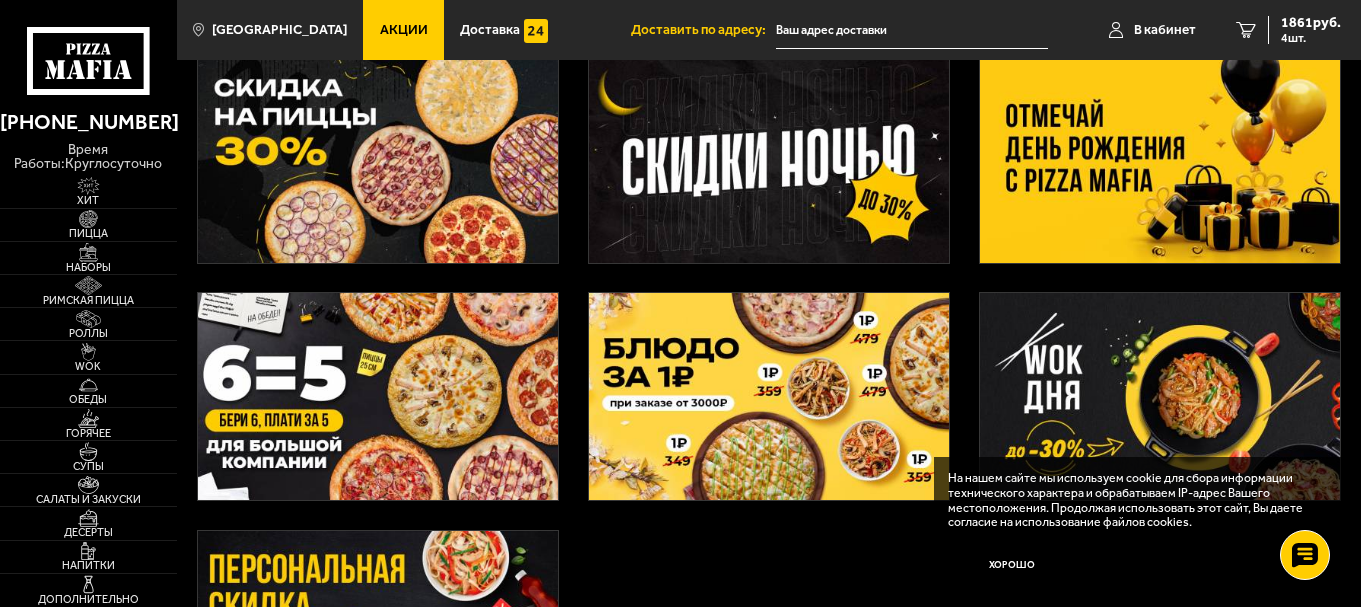 click at bounding box center [378, 159] 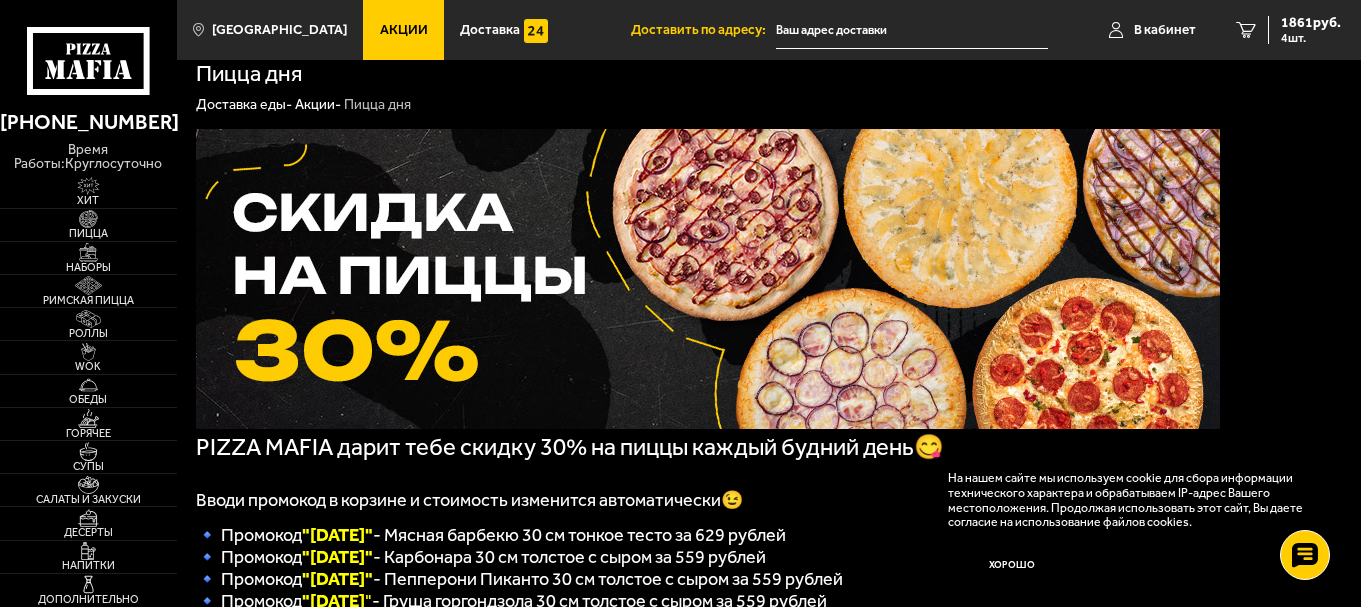 scroll, scrollTop: 0, scrollLeft: 0, axis: both 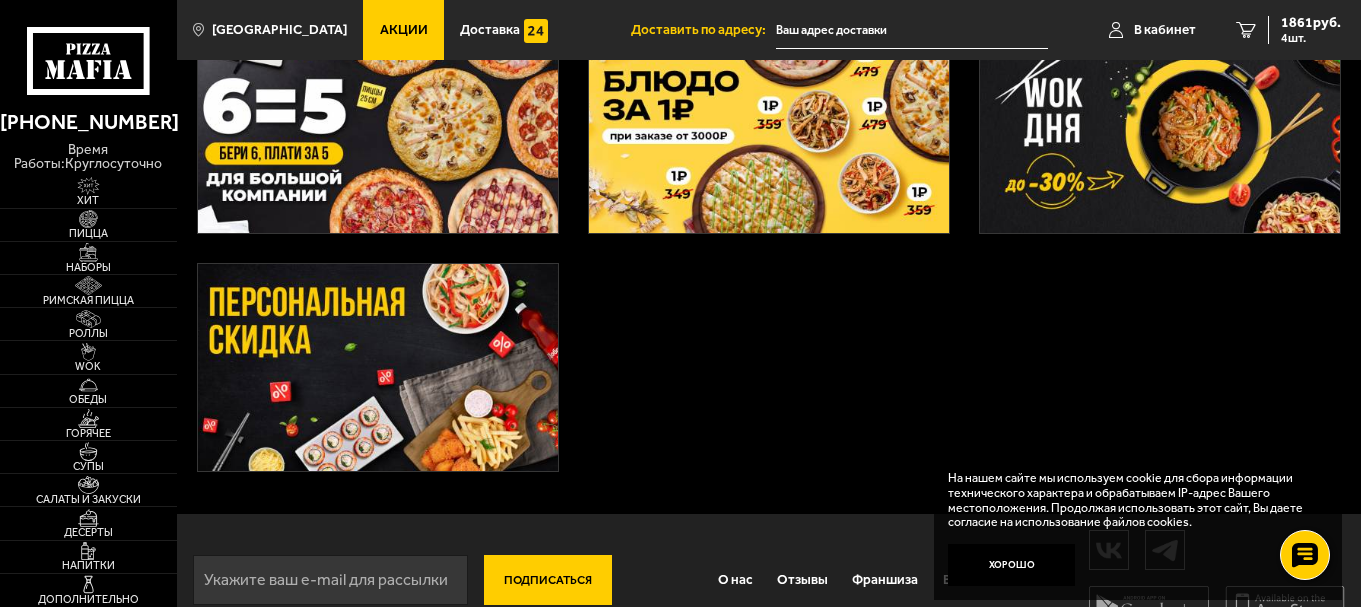 click at bounding box center [378, 367] 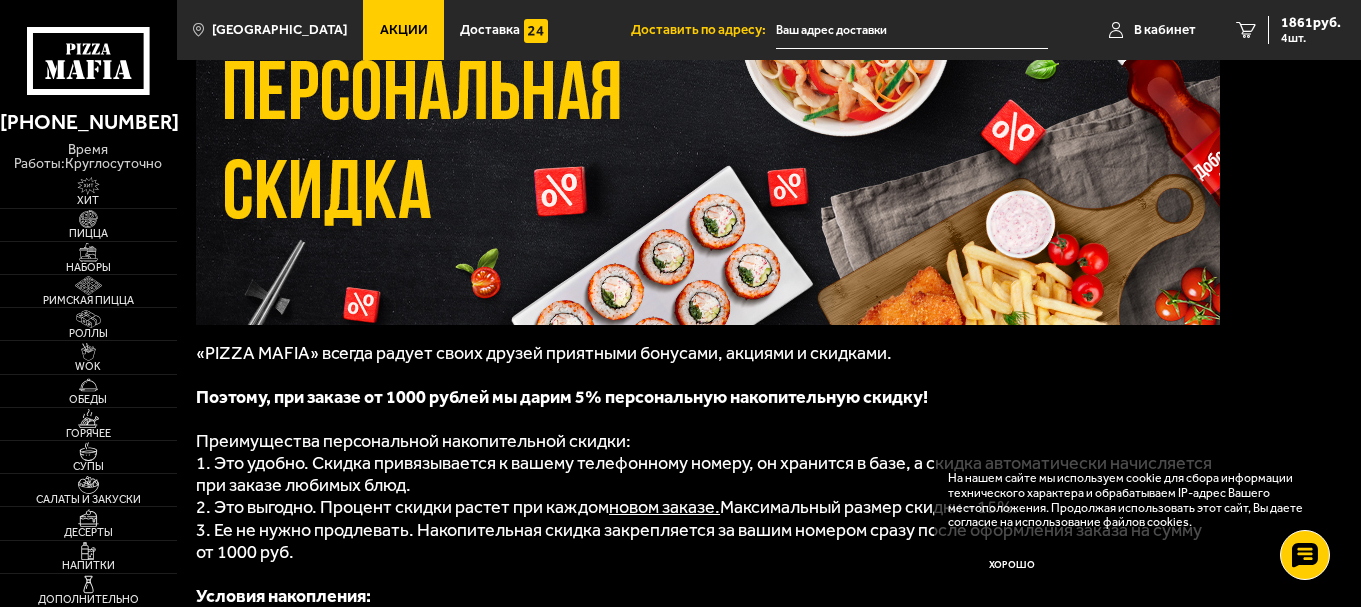 scroll, scrollTop: 67, scrollLeft: 0, axis: vertical 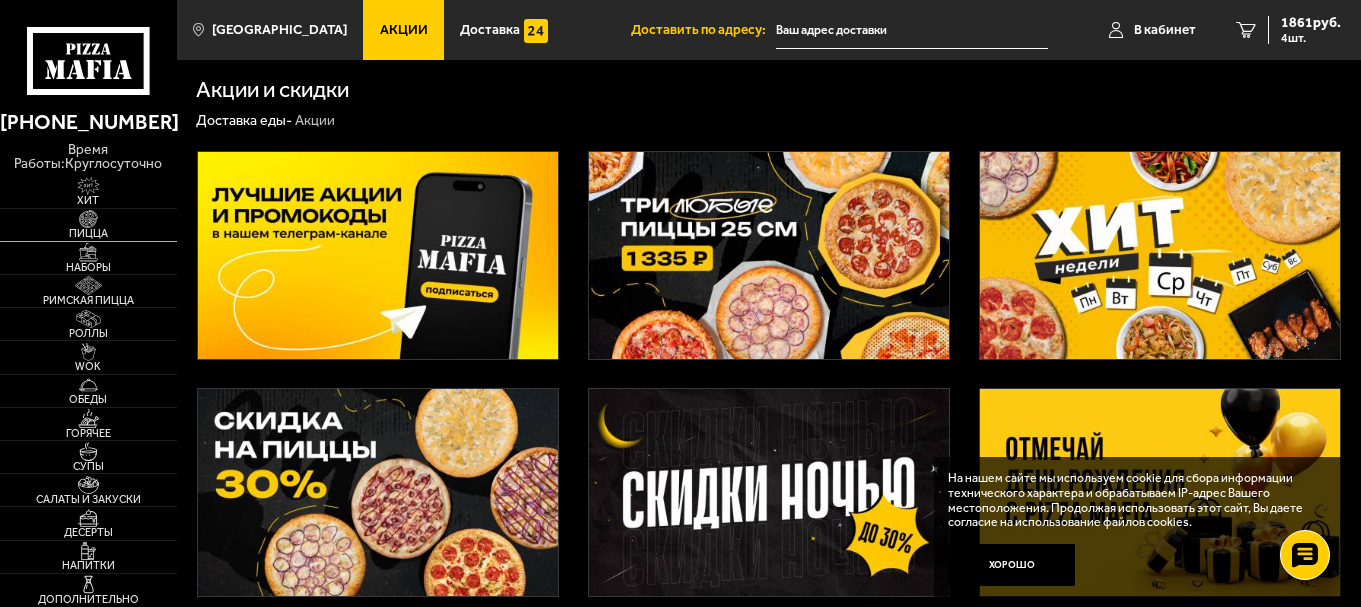 click on "Пицца" at bounding box center (88, 233) 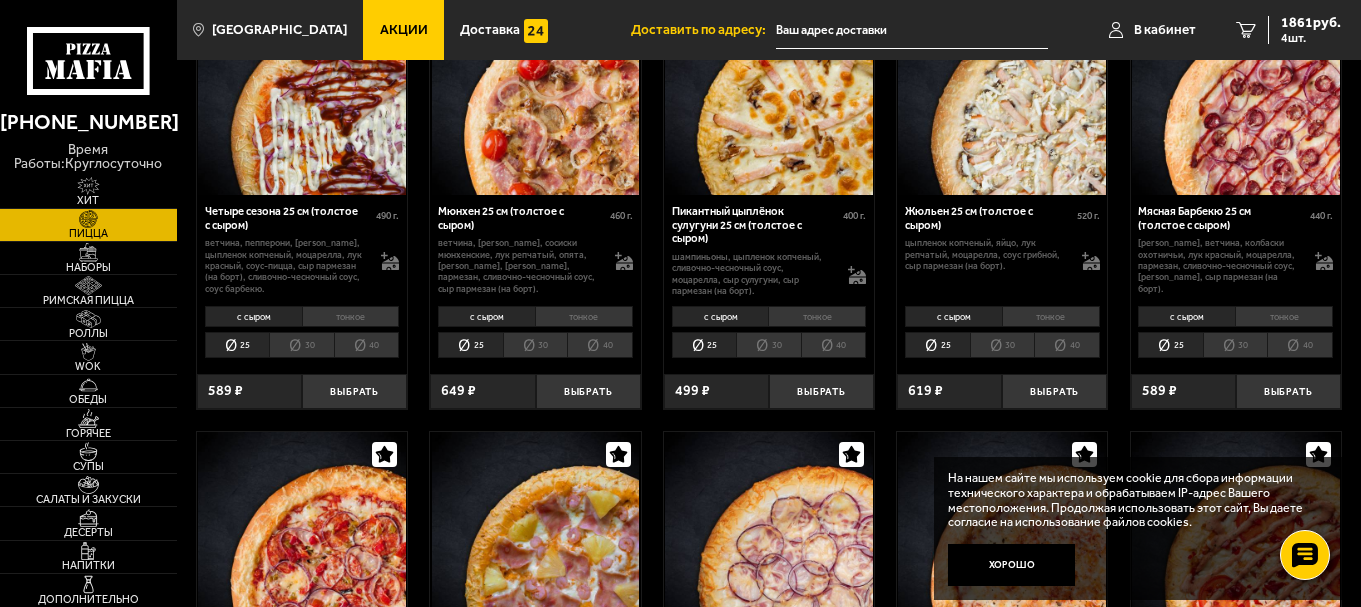 scroll, scrollTop: 2000, scrollLeft: 0, axis: vertical 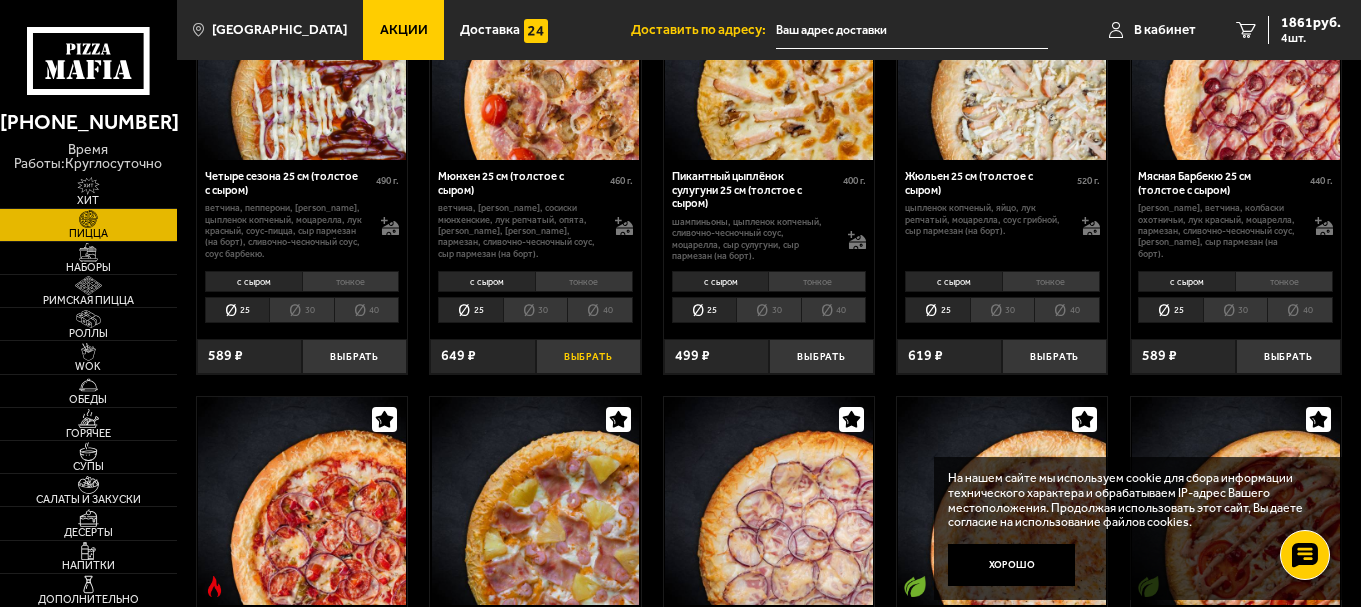 click on "Выбрать" at bounding box center (588, 356) 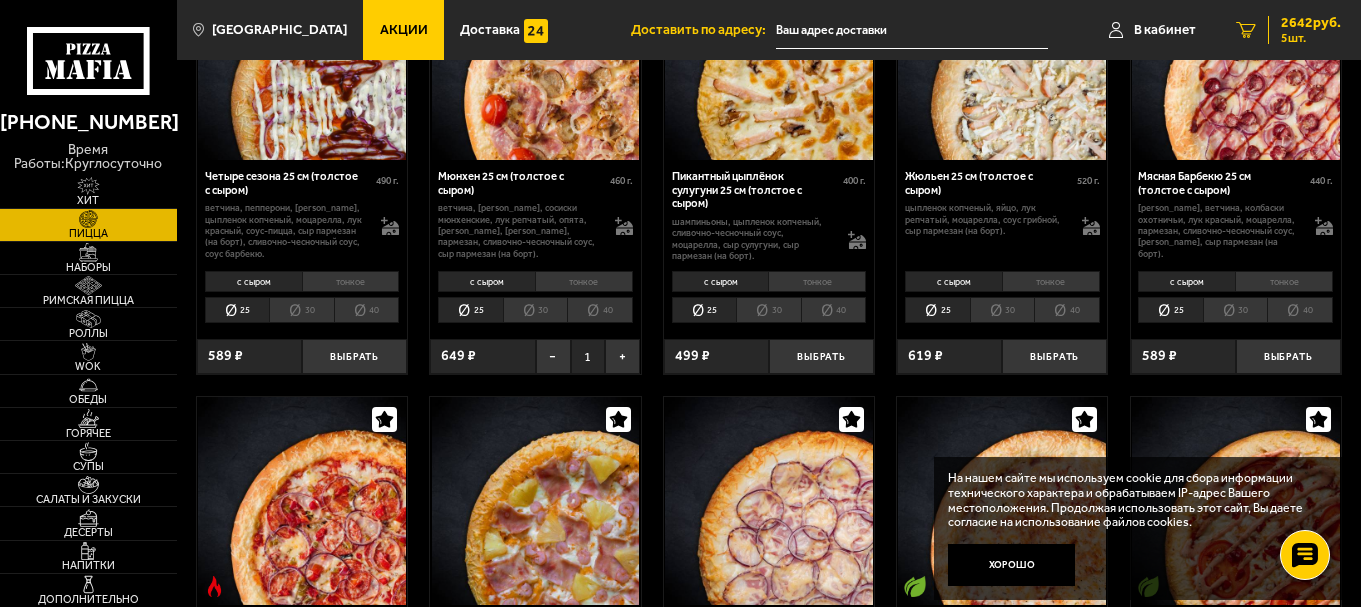click on "2642  руб." at bounding box center (1311, 23) 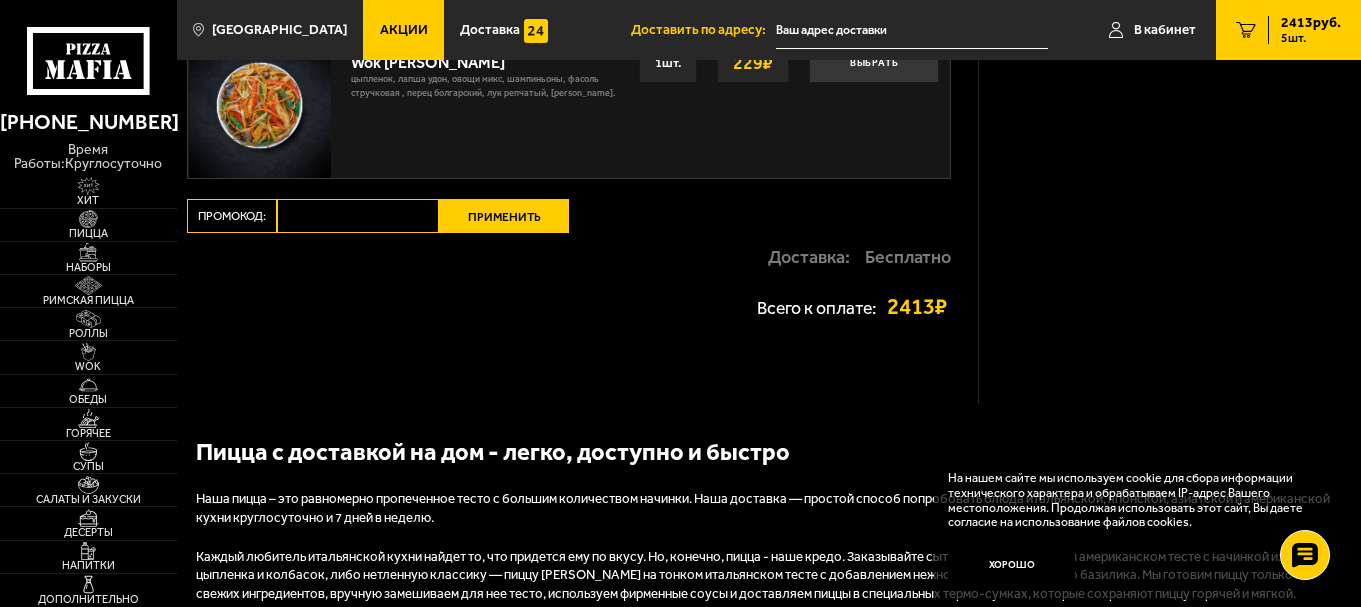 scroll, scrollTop: 0, scrollLeft: 0, axis: both 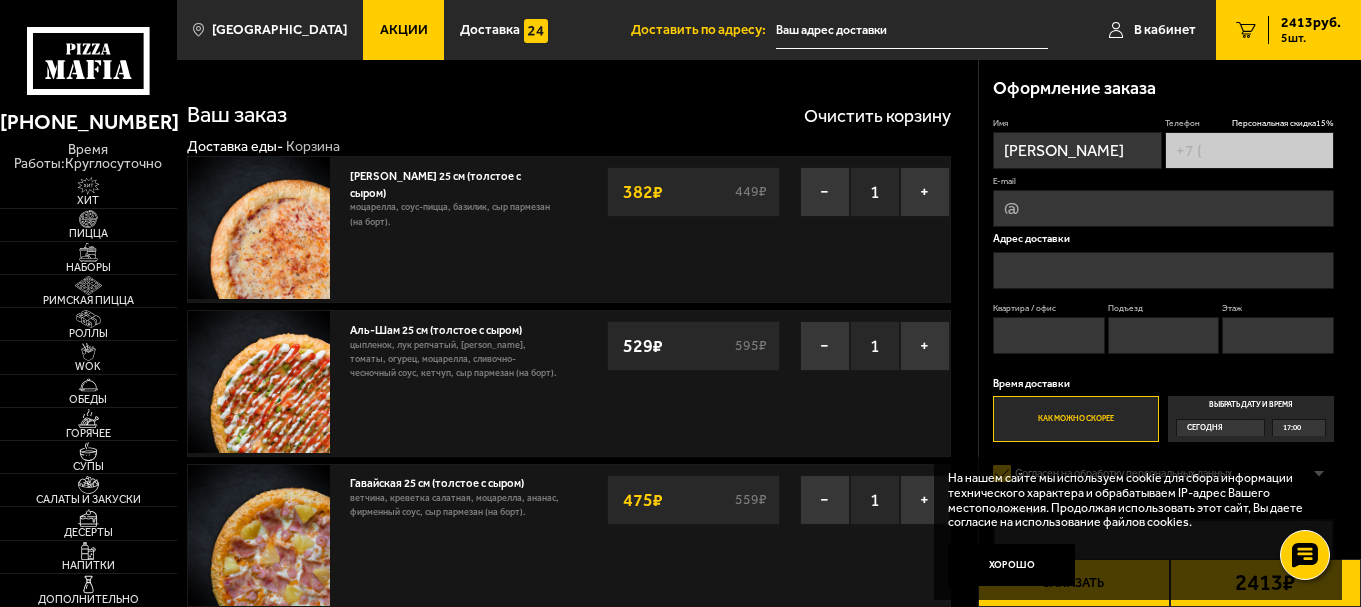 type on "[PHONE_NUMBER]" 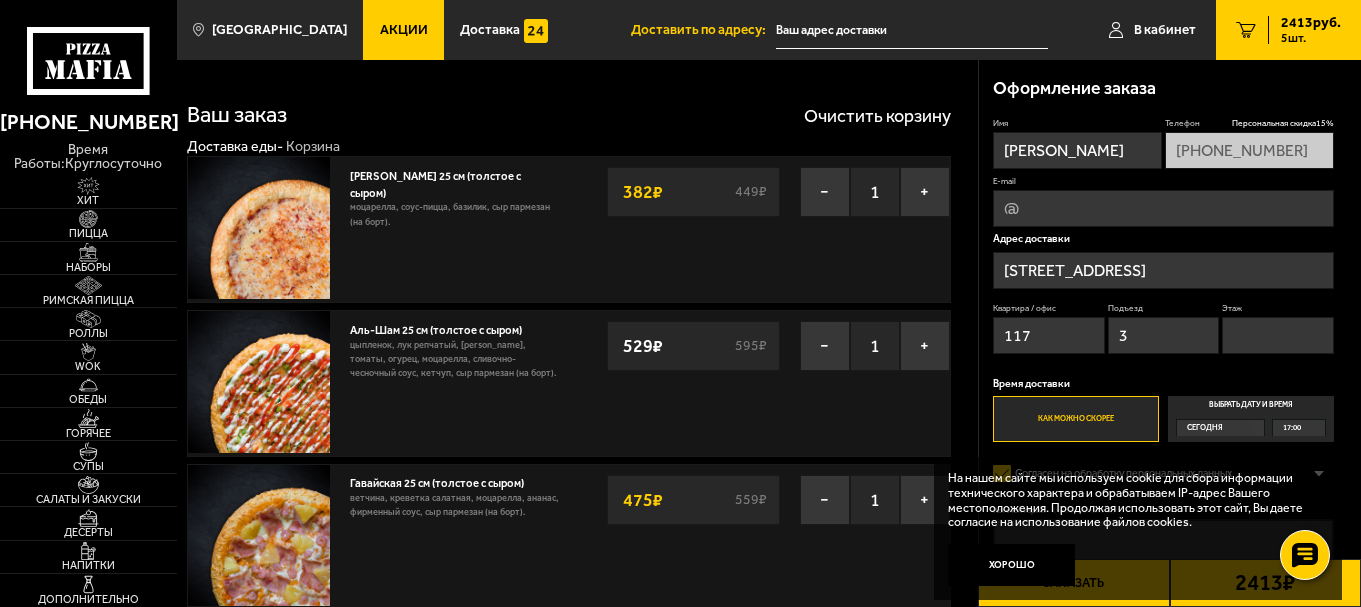 type on "10" 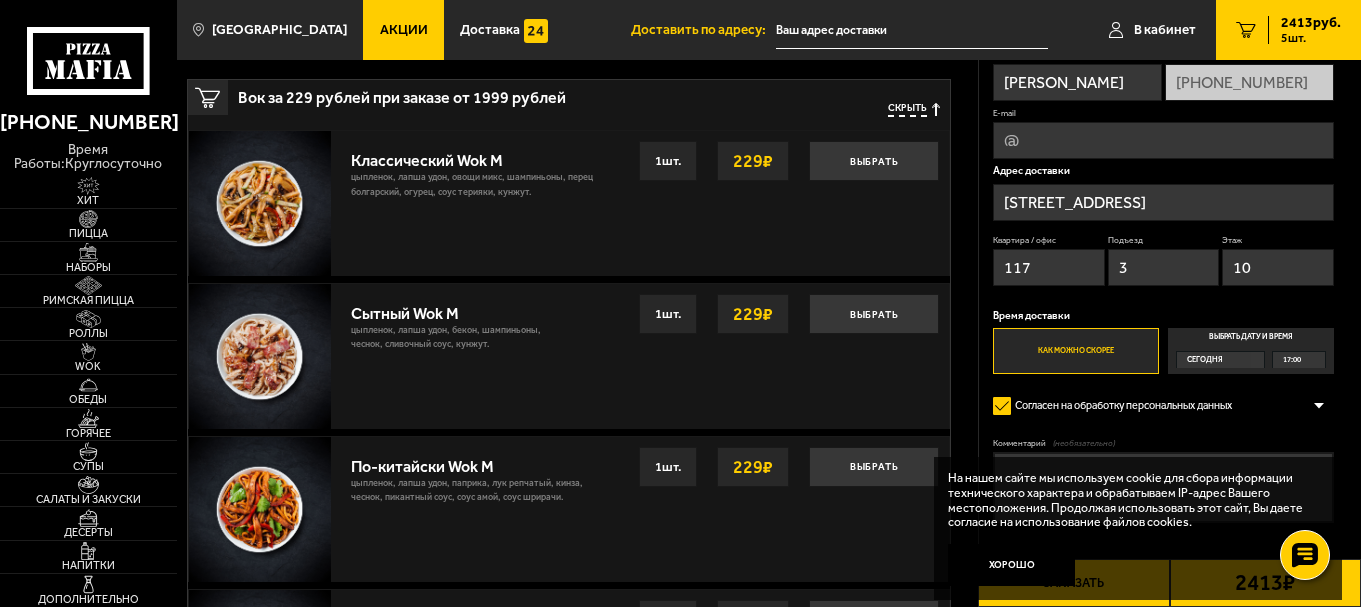 scroll, scrollTop: 1200, scrollLeft: 0, axis: vertical 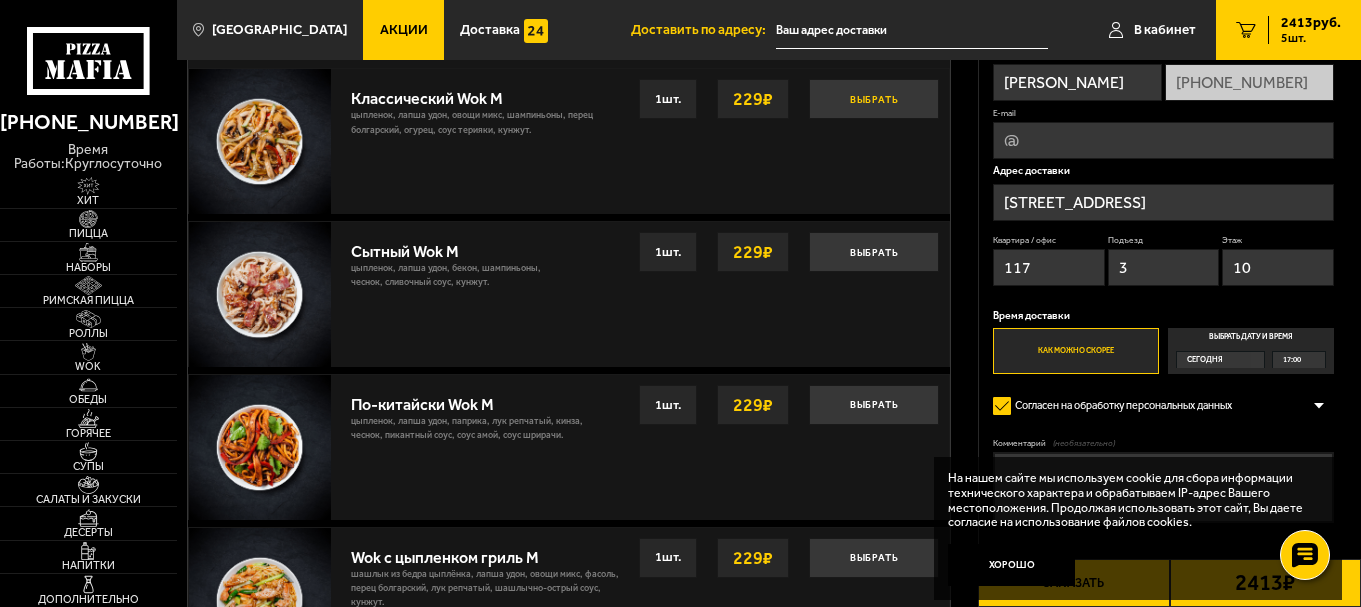 click on "Выбрать" at bounding box center [874, 99] 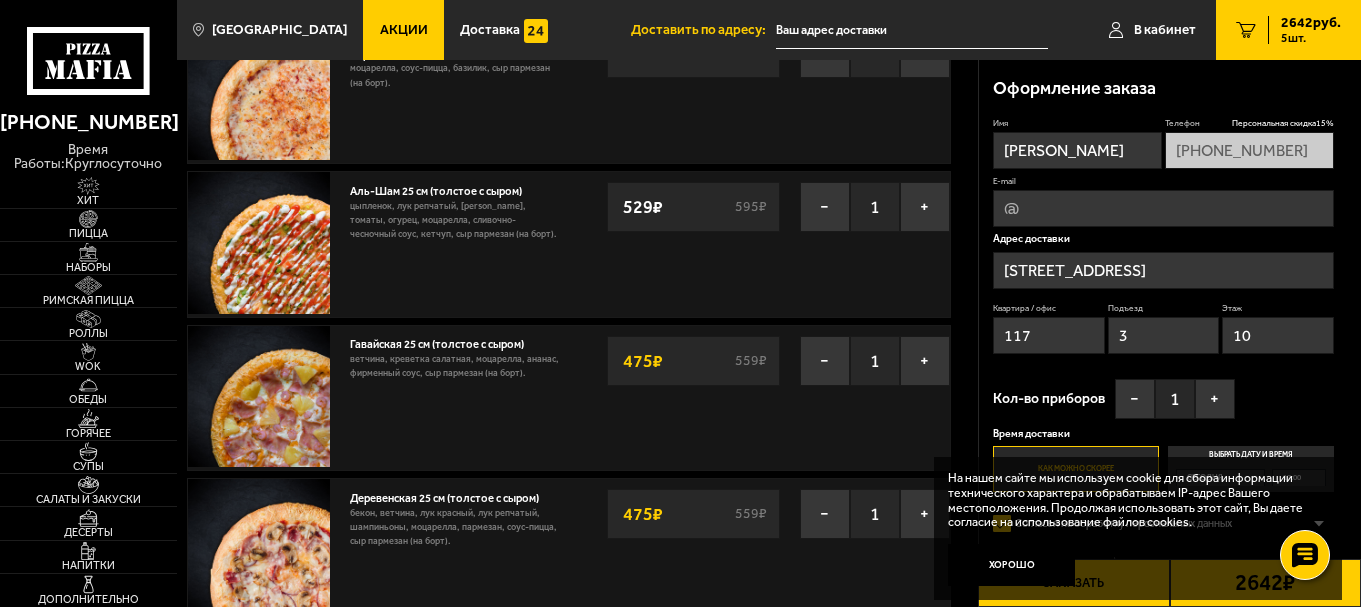 scroll, scrollTop: 133, scrollLeft: 0, axis: vertical 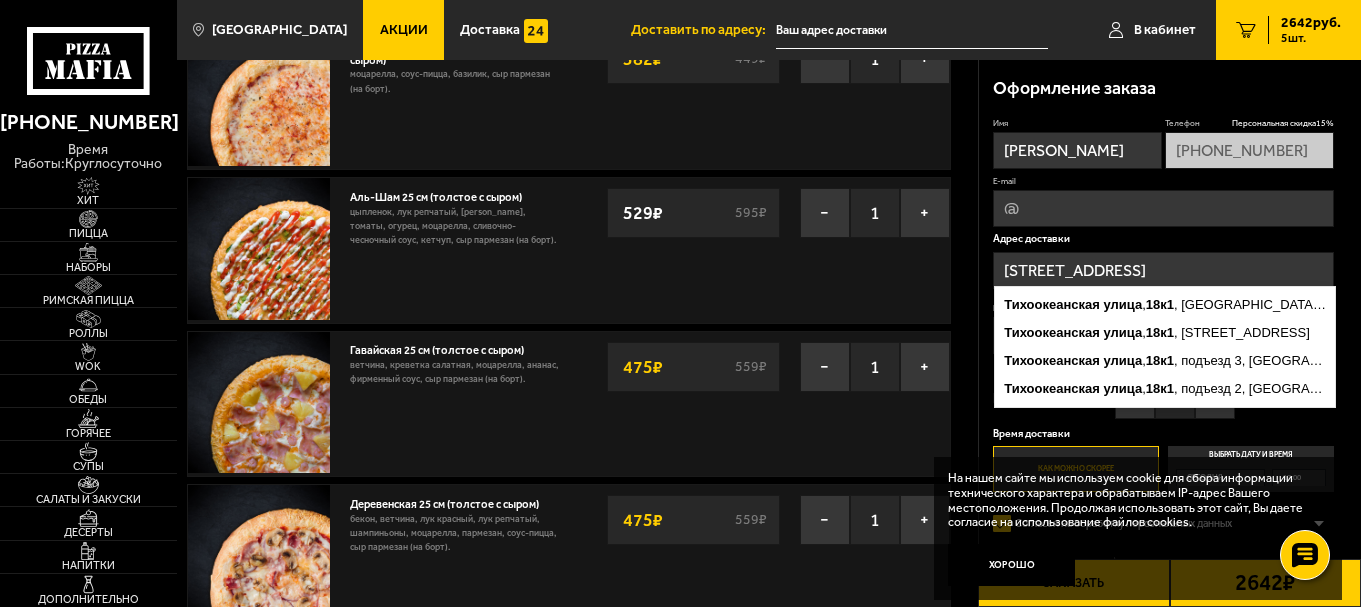 click on "[STREET_ADDRESS]" at bounding box center (1163, 270) 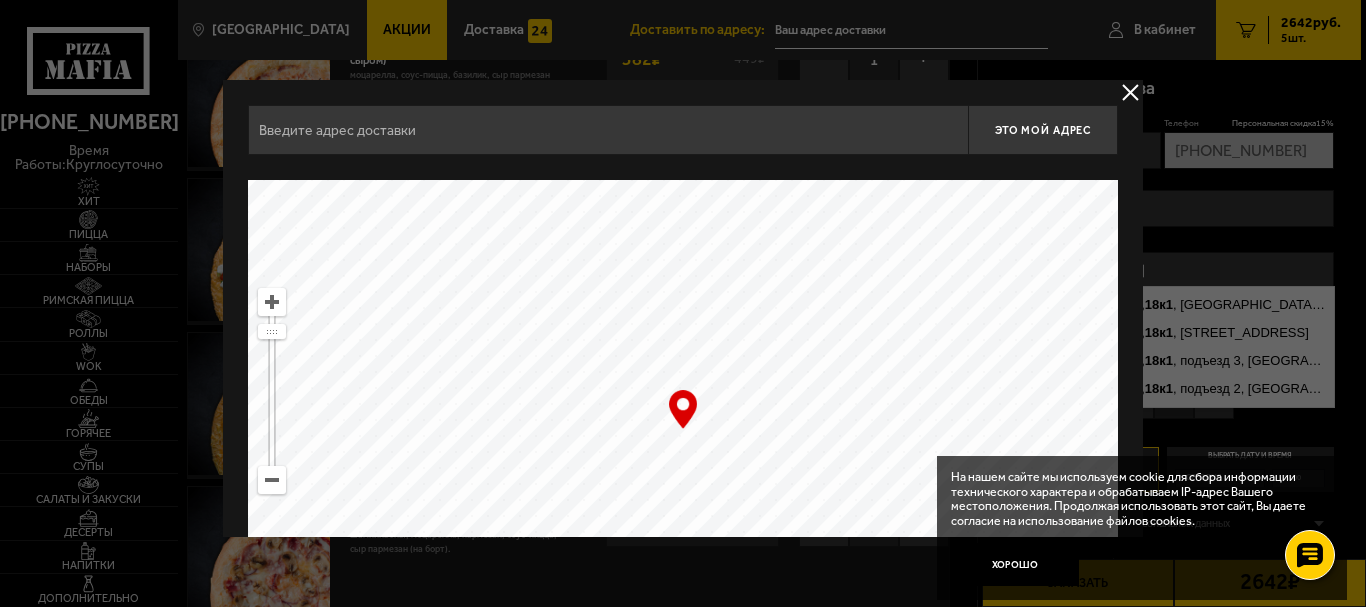 type on "[STREET_ADDRESS]" 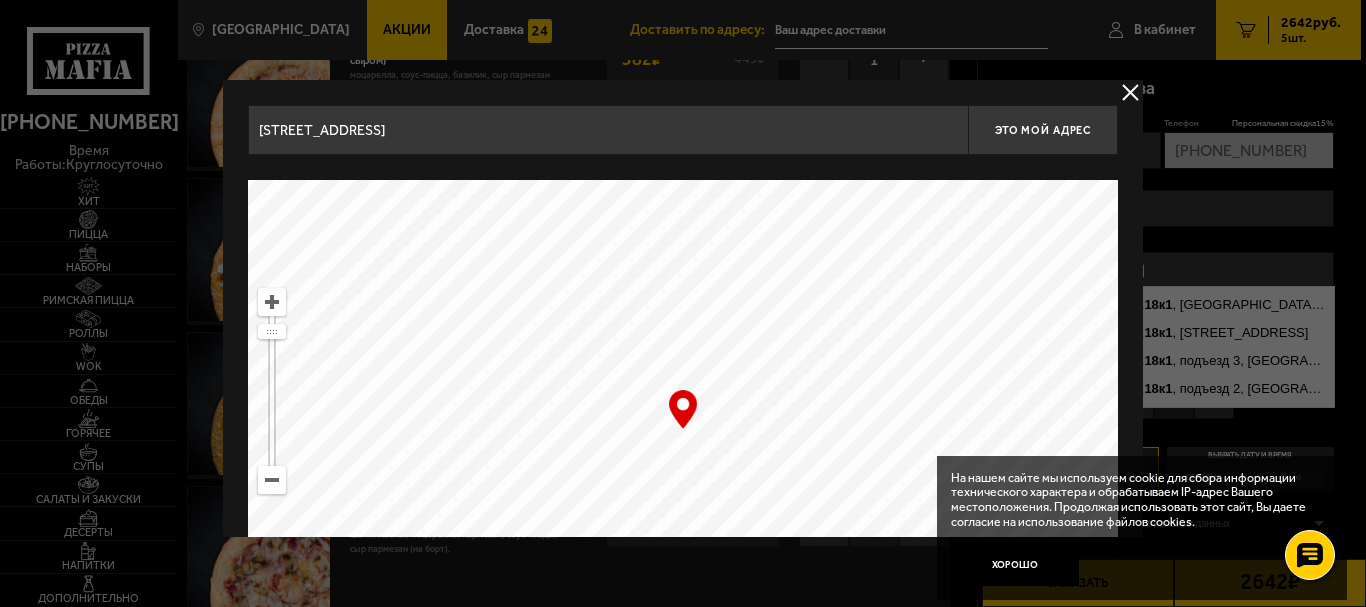 click at bounding box center (1130, 92) 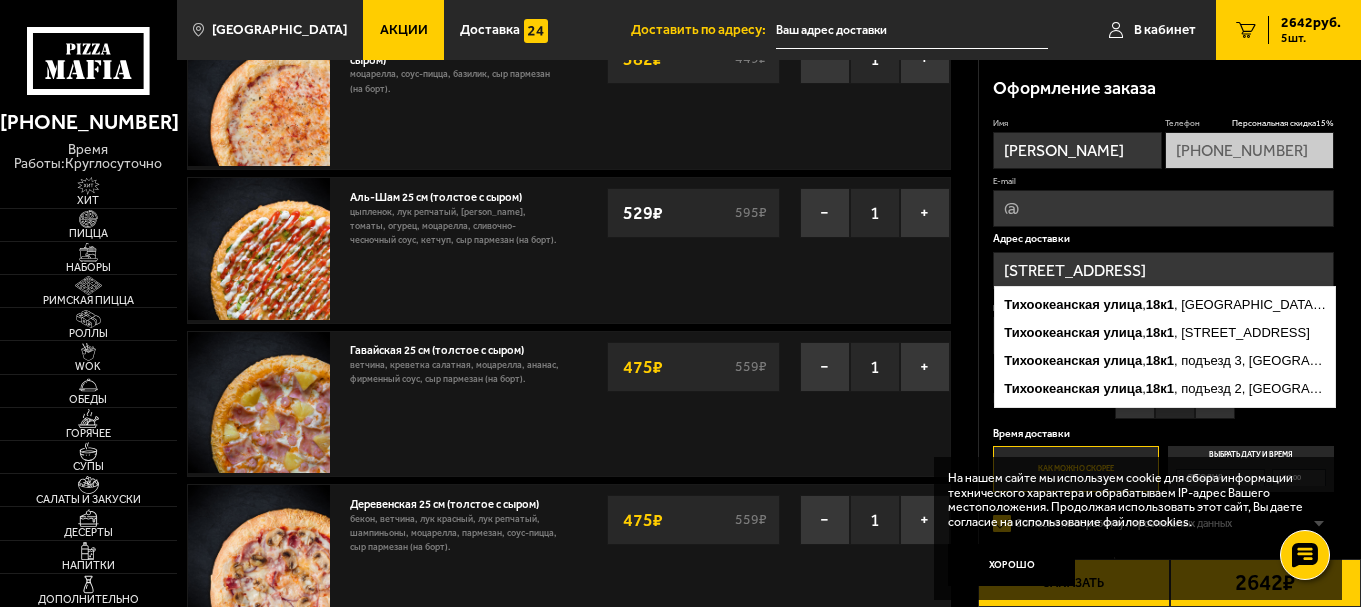 click on "[STREET_ADDRESS]" at bounding box center (1163, 270) 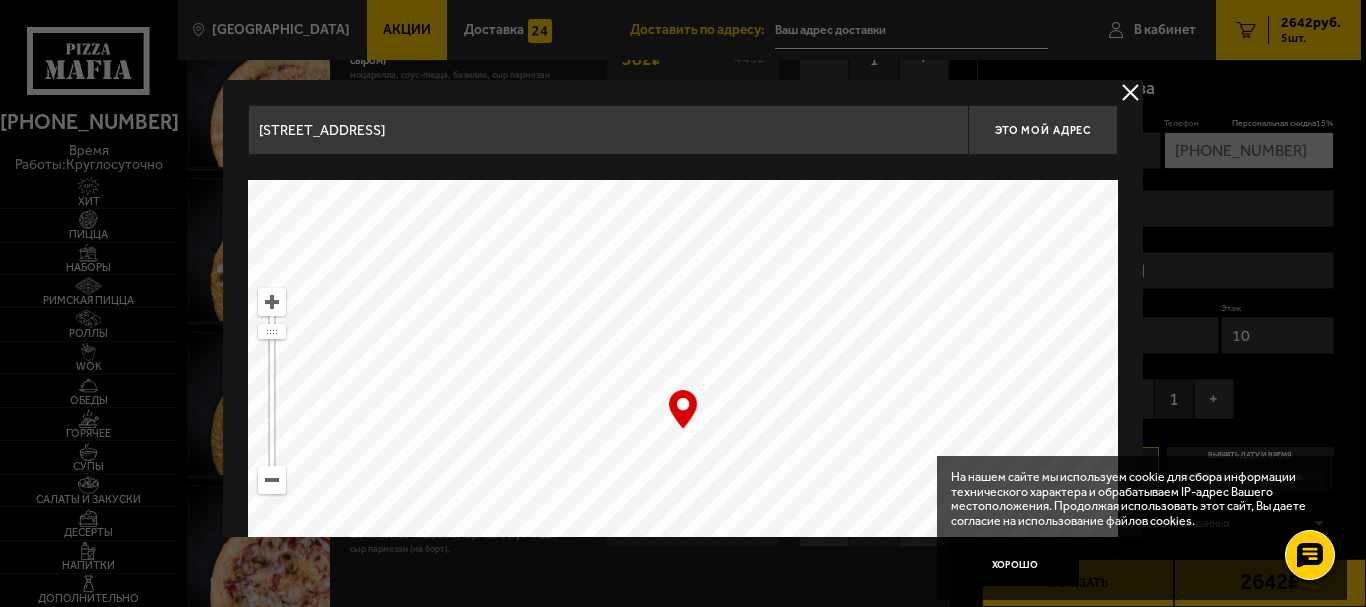 click at bounding box center (1130, 92) 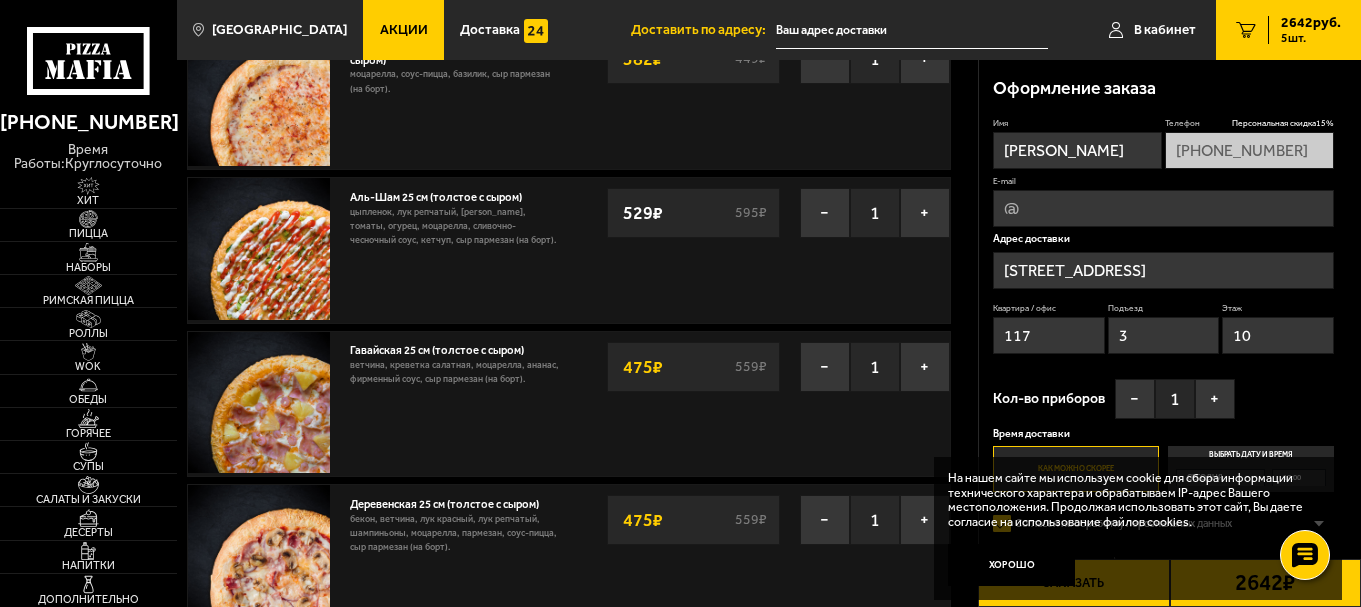 click on "[STREET_ADDRESS]" at bounding box center (1163, 270) 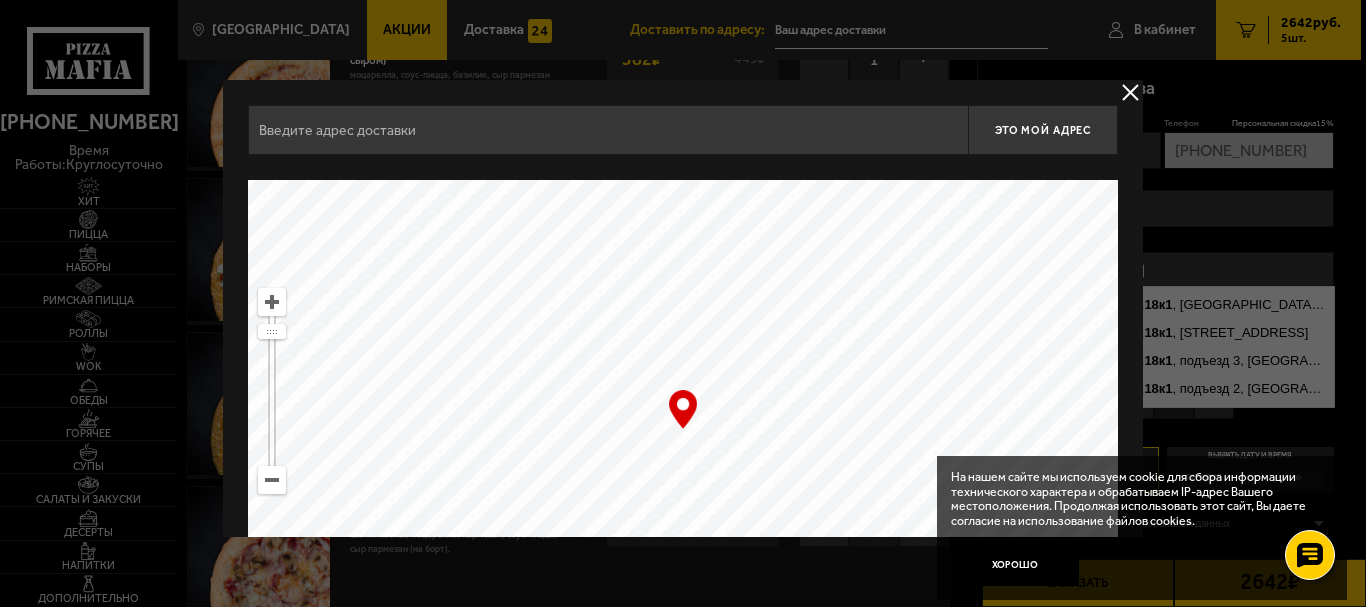 type on "[STREET_ADDRESS]" 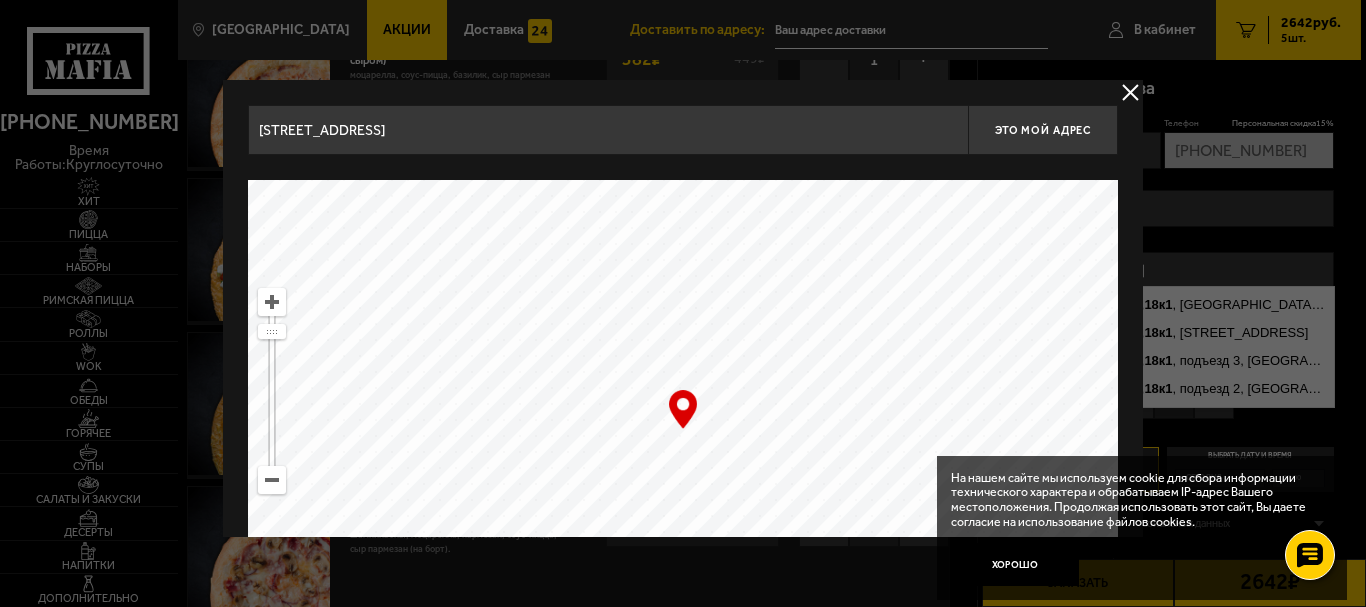 click at bounding box center (1130, 92) 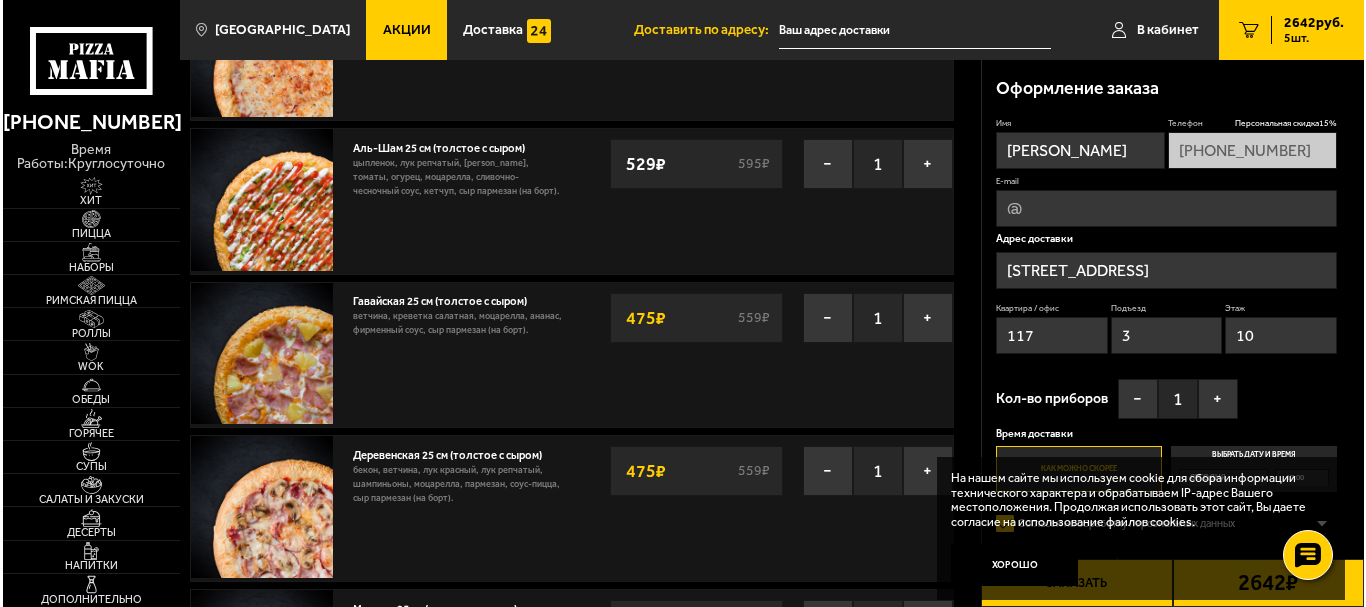 scroll, scrollTop: 133, scrollLeft: 0, axis: vertical 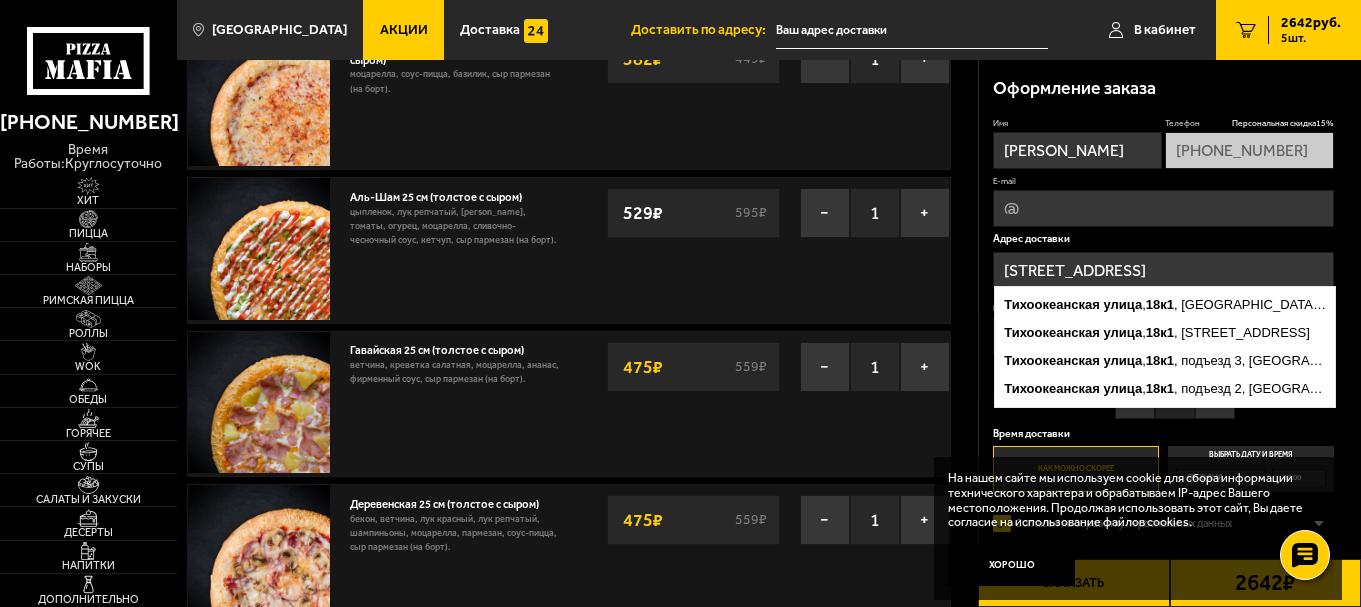 click on "[STREET_ADDRESS]" at bounding box center (1163, 270) 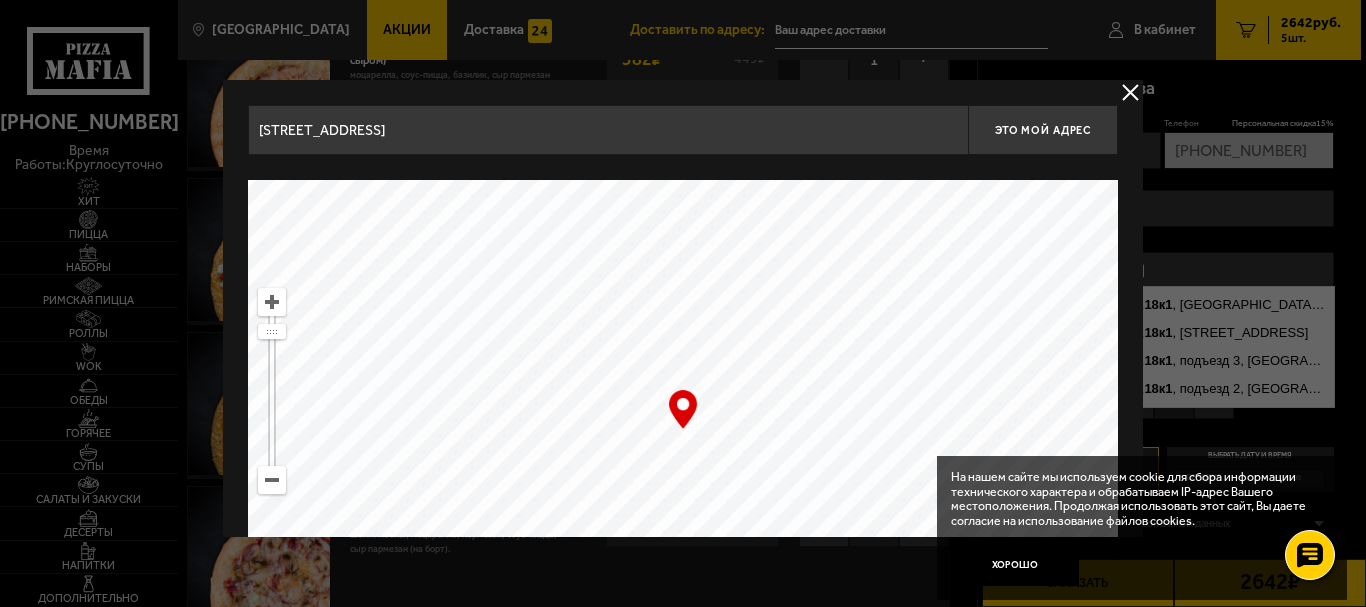 click on "[STREET_ADDRESS]" at bounding box center (608, 130) 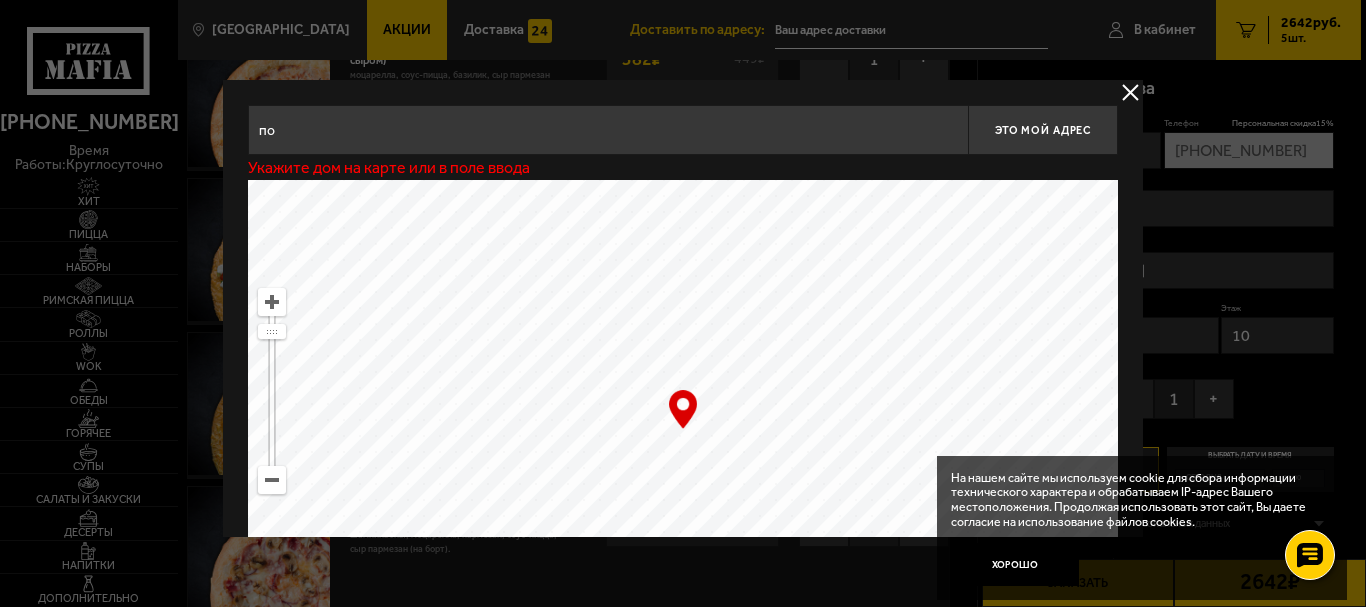 type on "п" 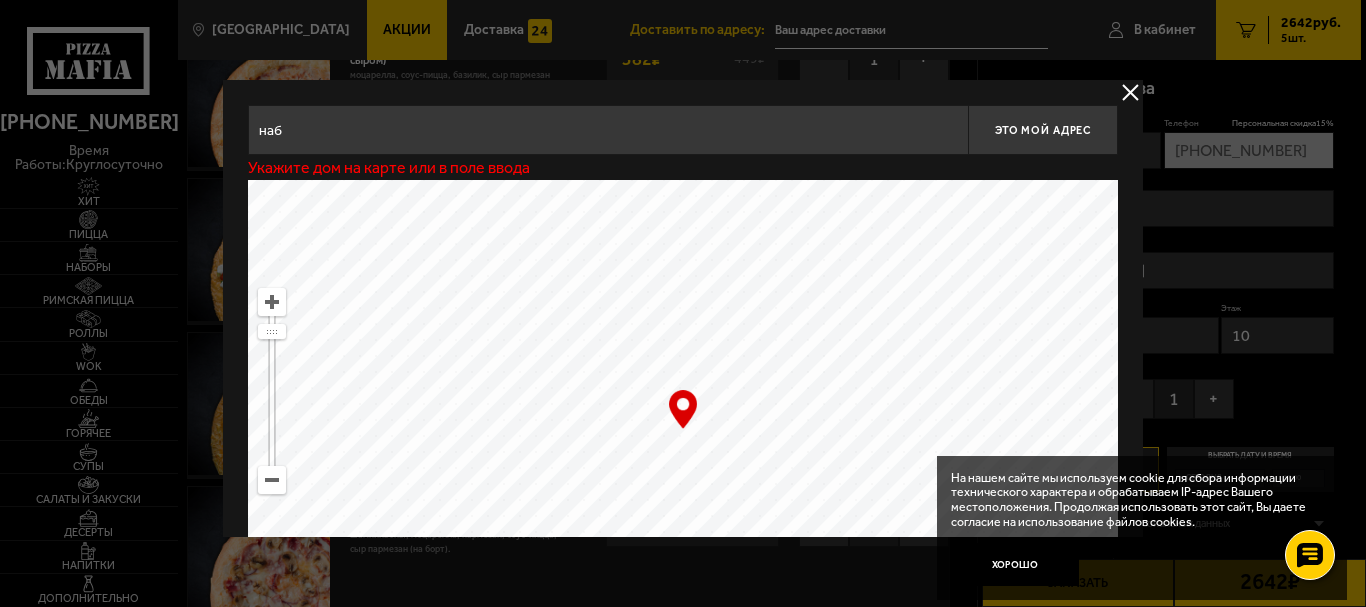 type on "Наб. [STREET_ADDRESS], магазин оптики. Вход с ул. Школьной (угловой дом)" 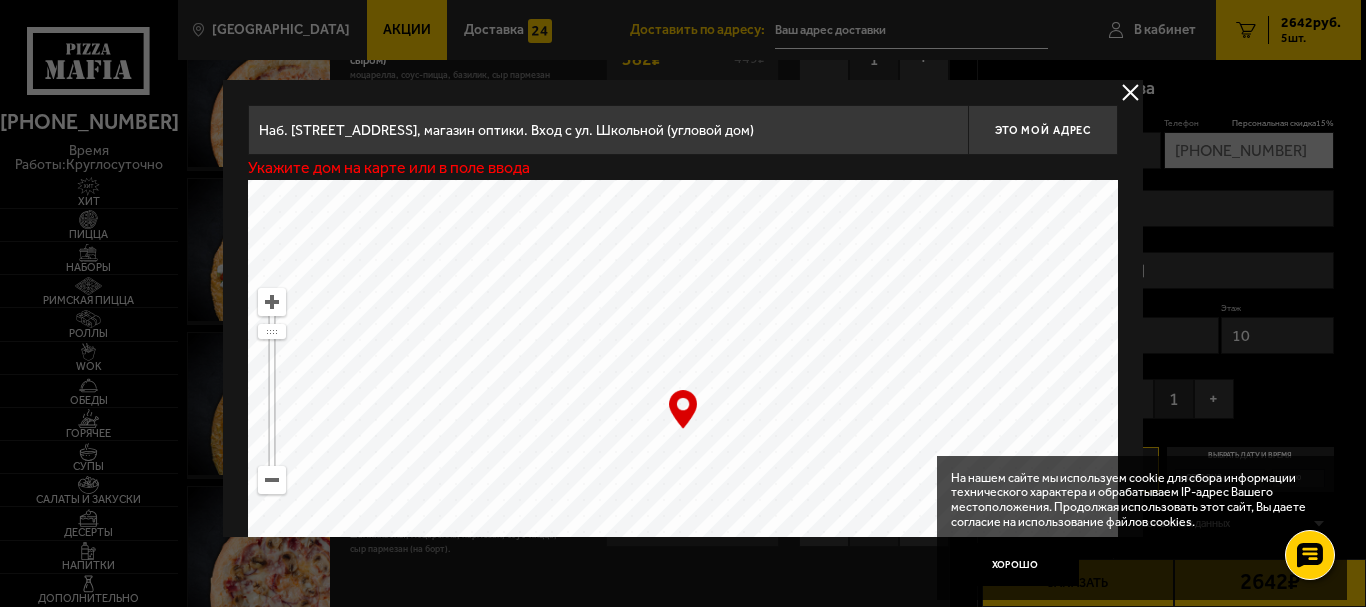 drag, startPoint x: 580, startPoint y: 269, endPoint x: 694, endPoint y: 455, distance: 218.15591 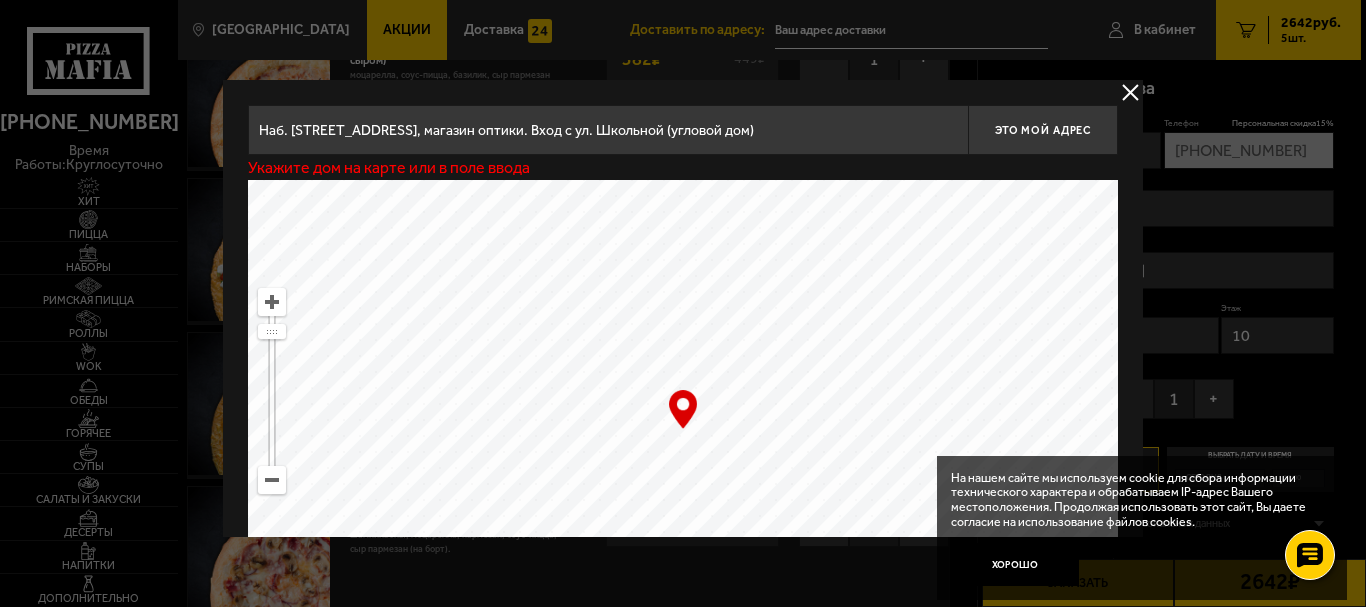 scroll, scrollTop: 168, scrollLeft: 0, axis: vertical 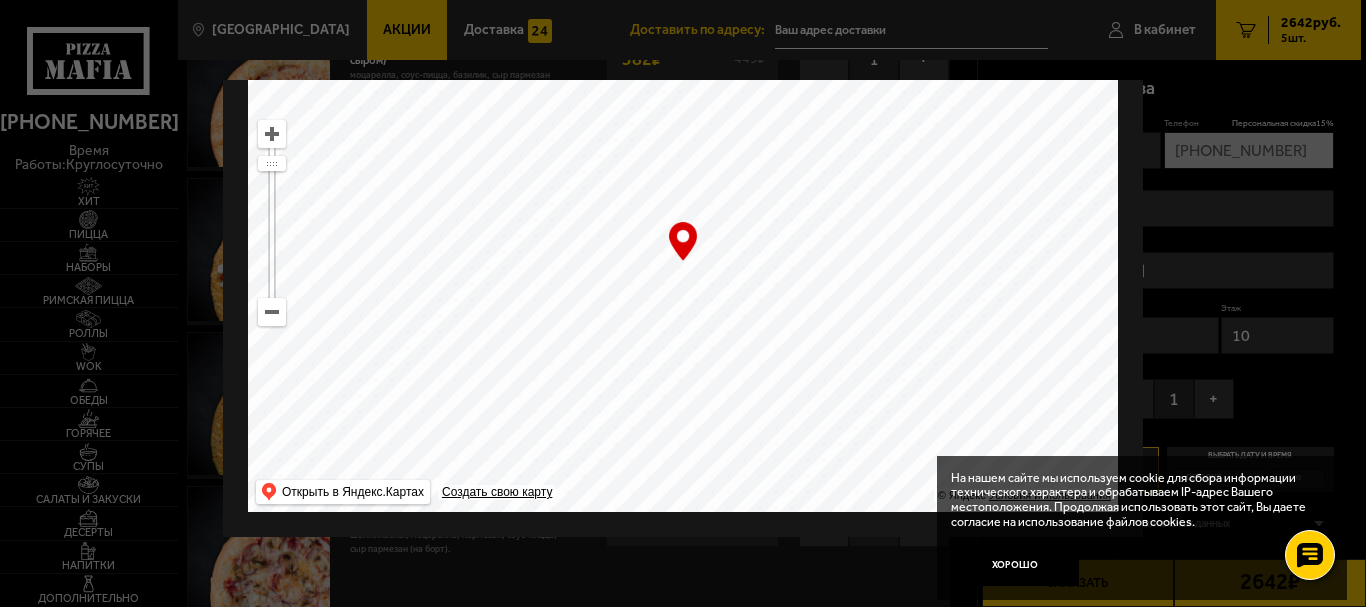 type on "посёлок [GEOGRAPHIC_DATA], территория [GEOGRAPHIC_DATA], 24" 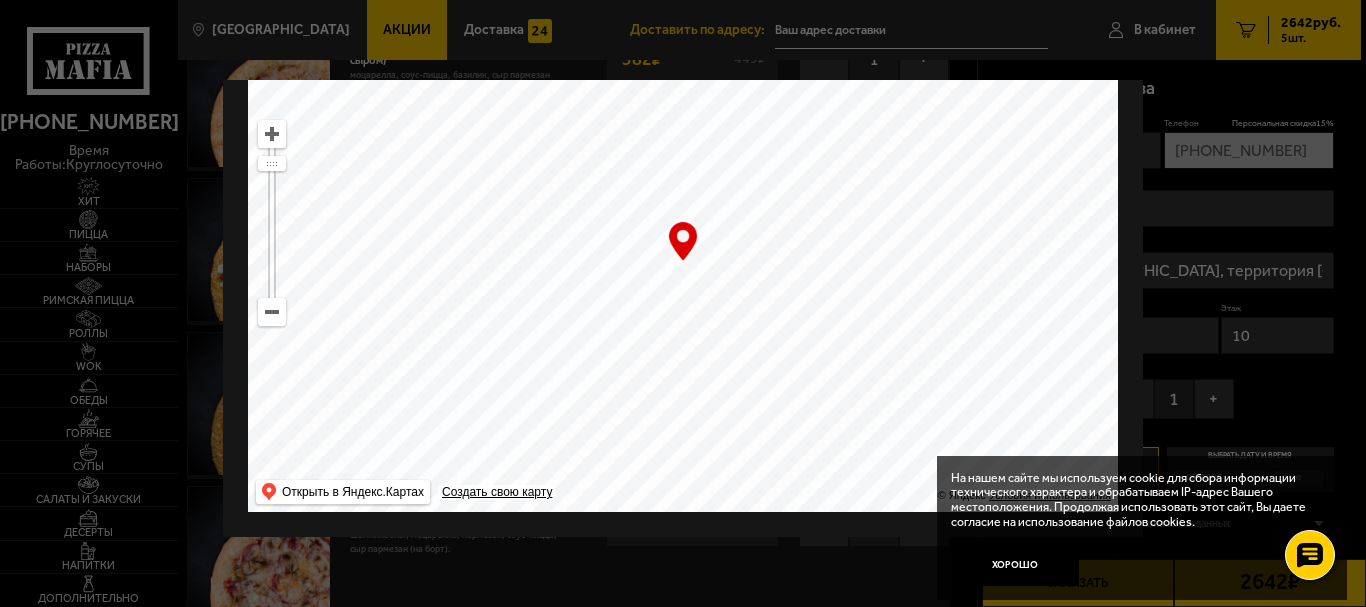 drag, startPoint x: 588, startPoint y: 218, endPoint x: 344, endPoint y: 206, distance: 244.2949 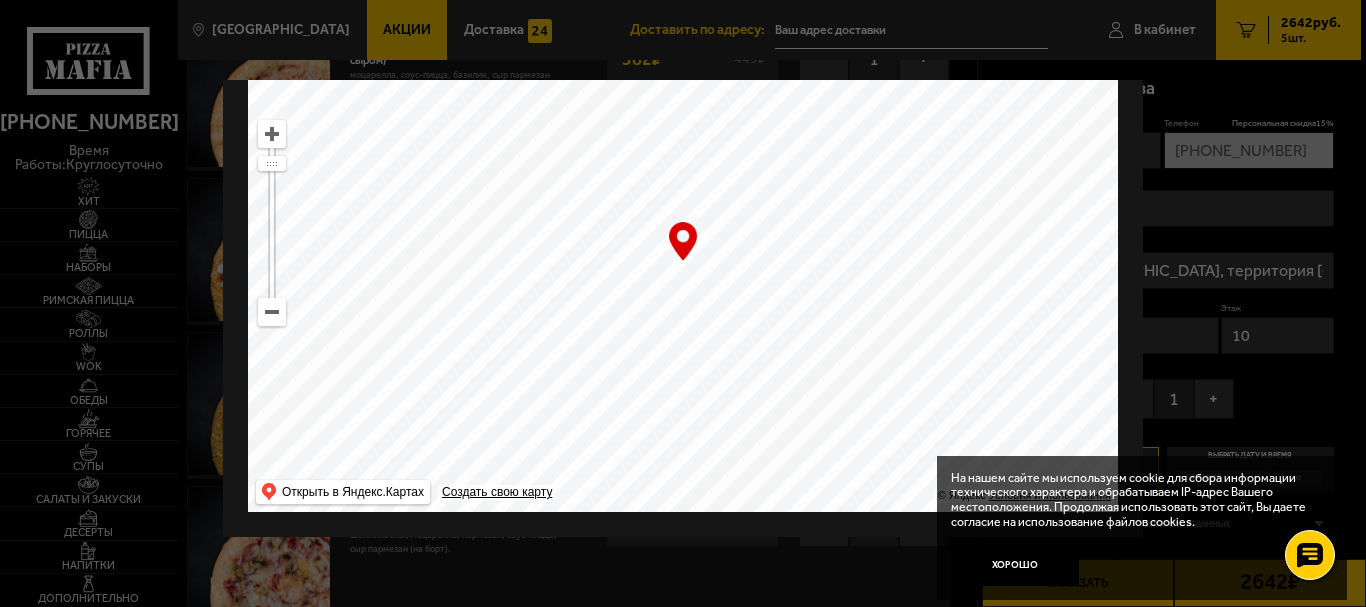 drag, startPoint x: 684, startPoint y: 456, endPoint x: 768, endPoint y: 159, distance: 308.6503 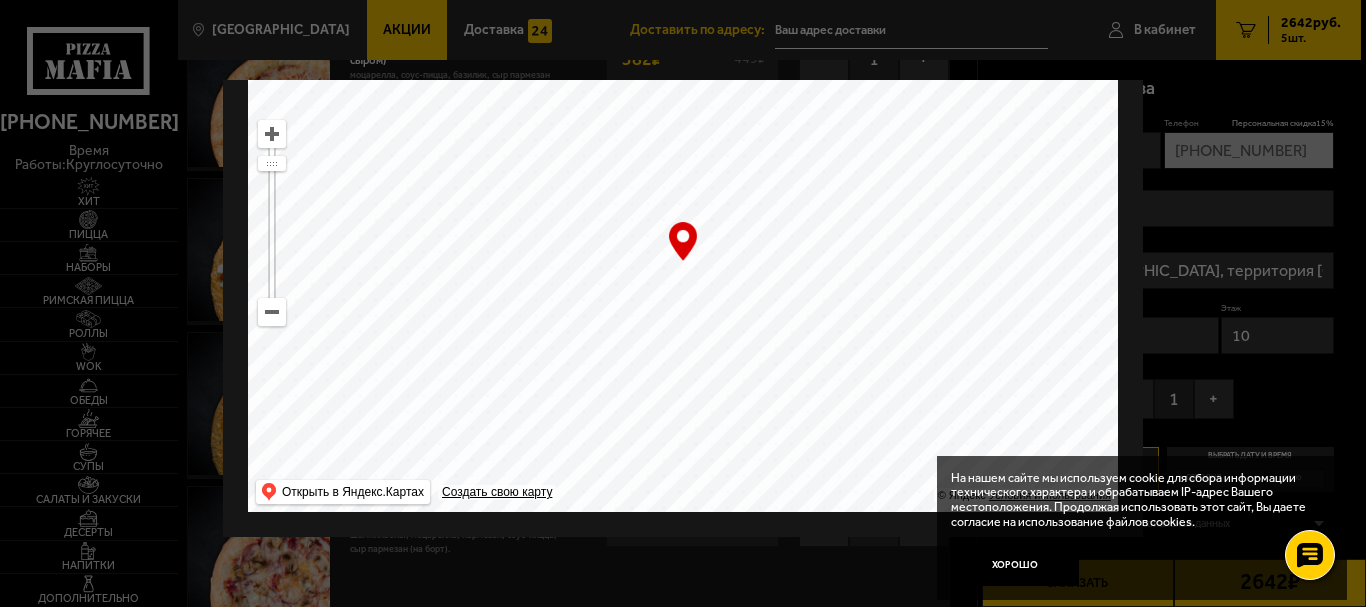 drag, startPoint x: 857, startPoint y: 332, endPoint x: 672, endPoint y: 55, distance: 333.0976 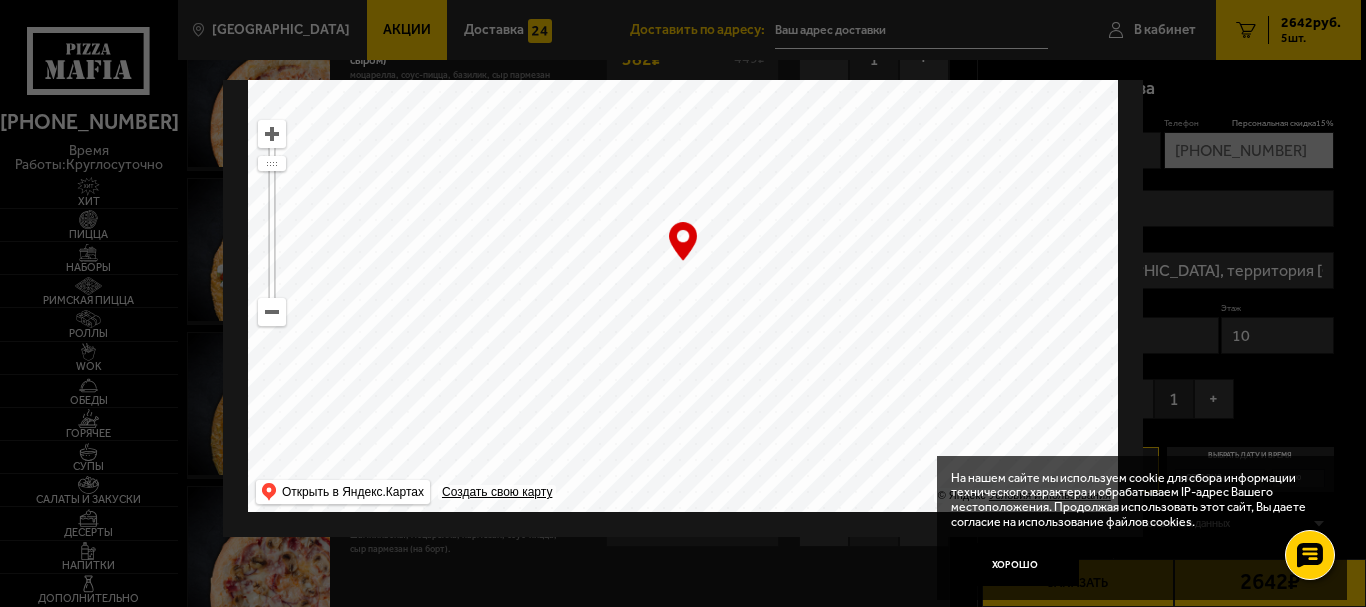 drag, startPoint x: 727, startPoint y: 287, endPoint x: 274, endPoint y: 185, distance: 464.34146 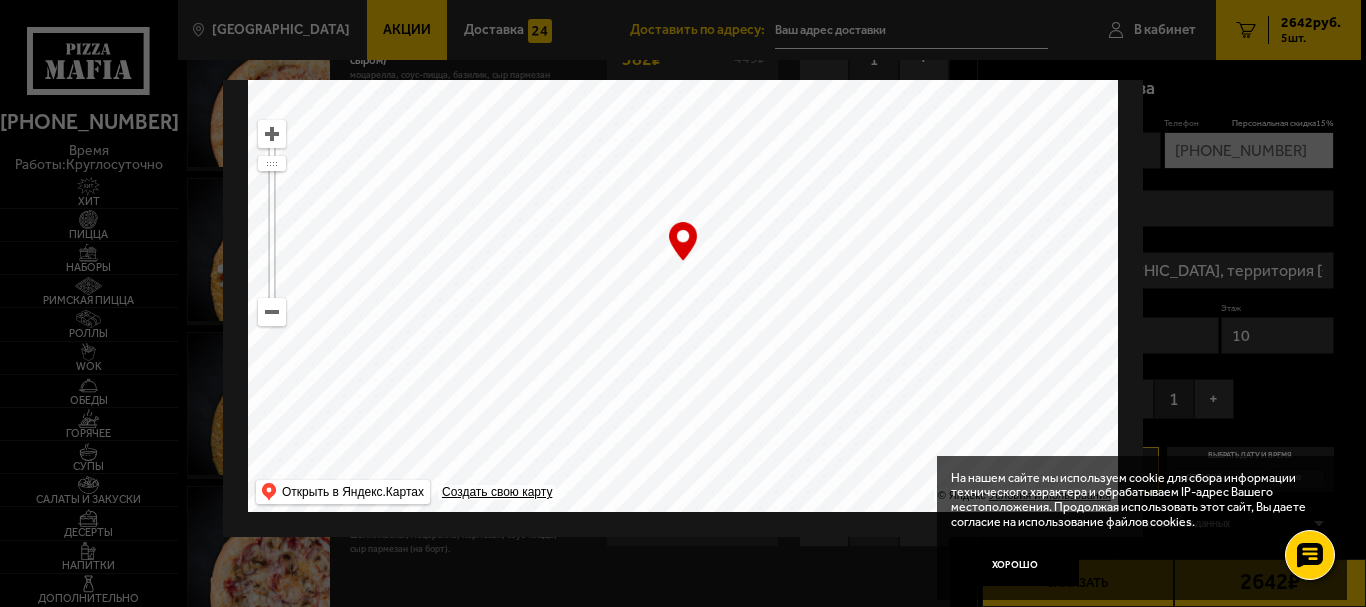 drag, startPoint x: 652, startPoint y: 268, endPoint x: 503, endPoint y: 74, distance: 244.61603 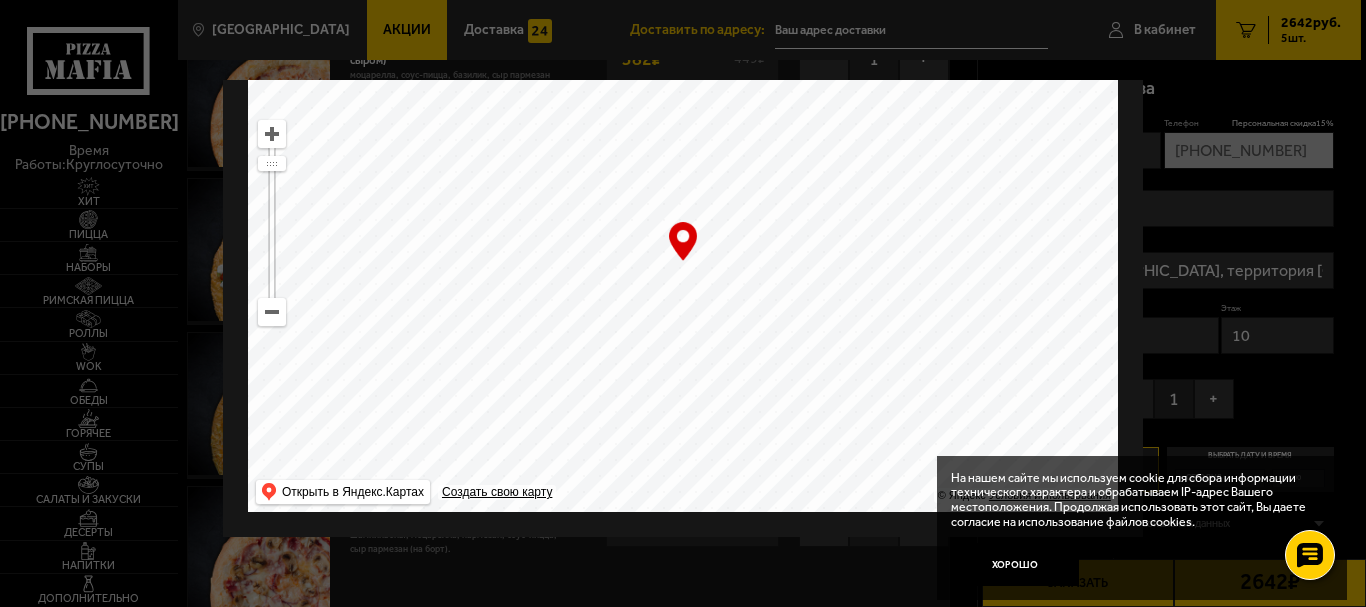 drag, startPoint x: 831, startPoint y: 379, endPoint x: 460, endPoint y: 52, distance: 494.5402 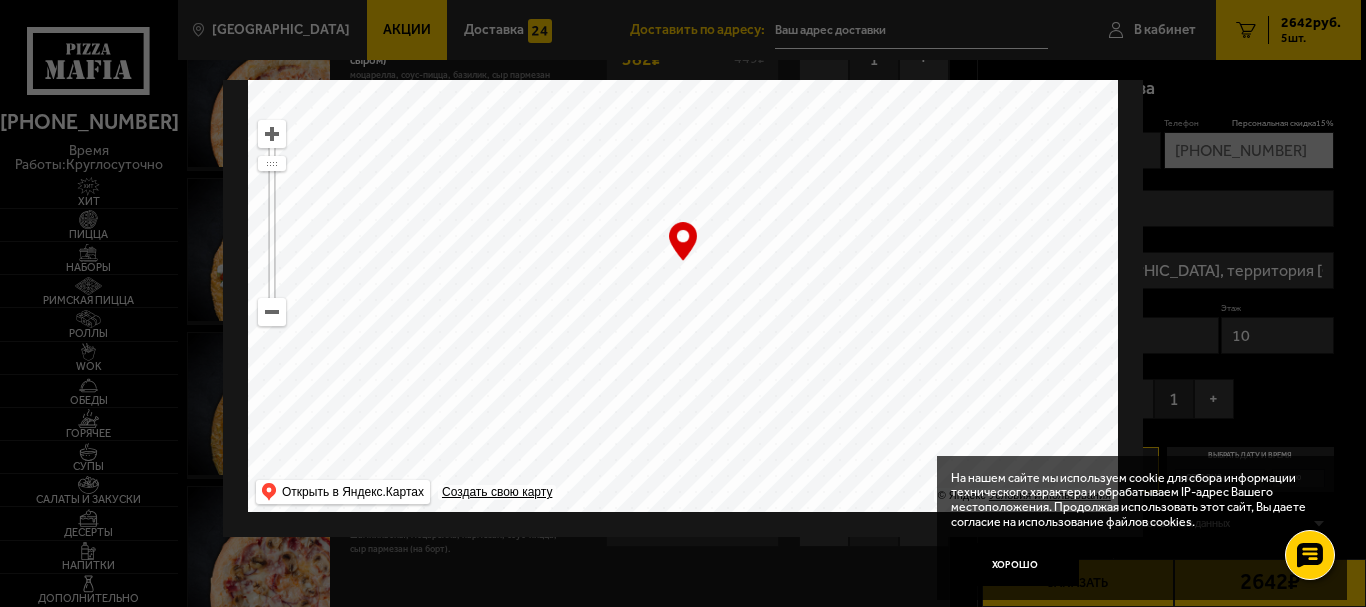click at bounding box center (272, 312) 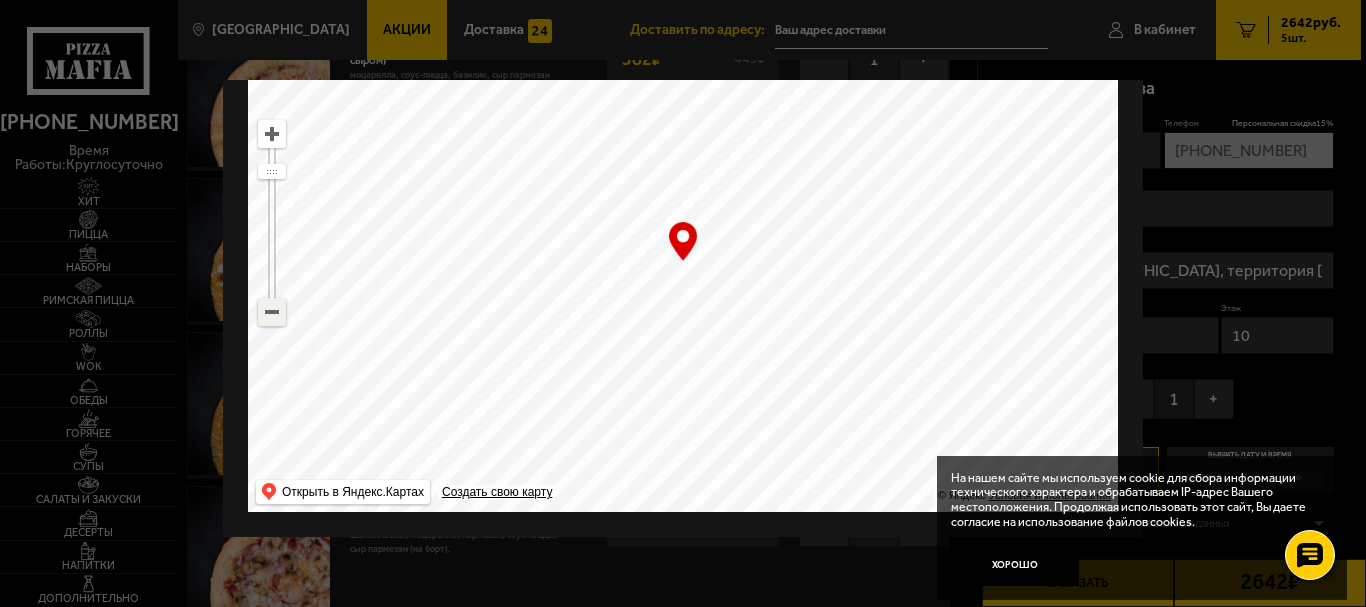 click at bounding box center [272, 312] 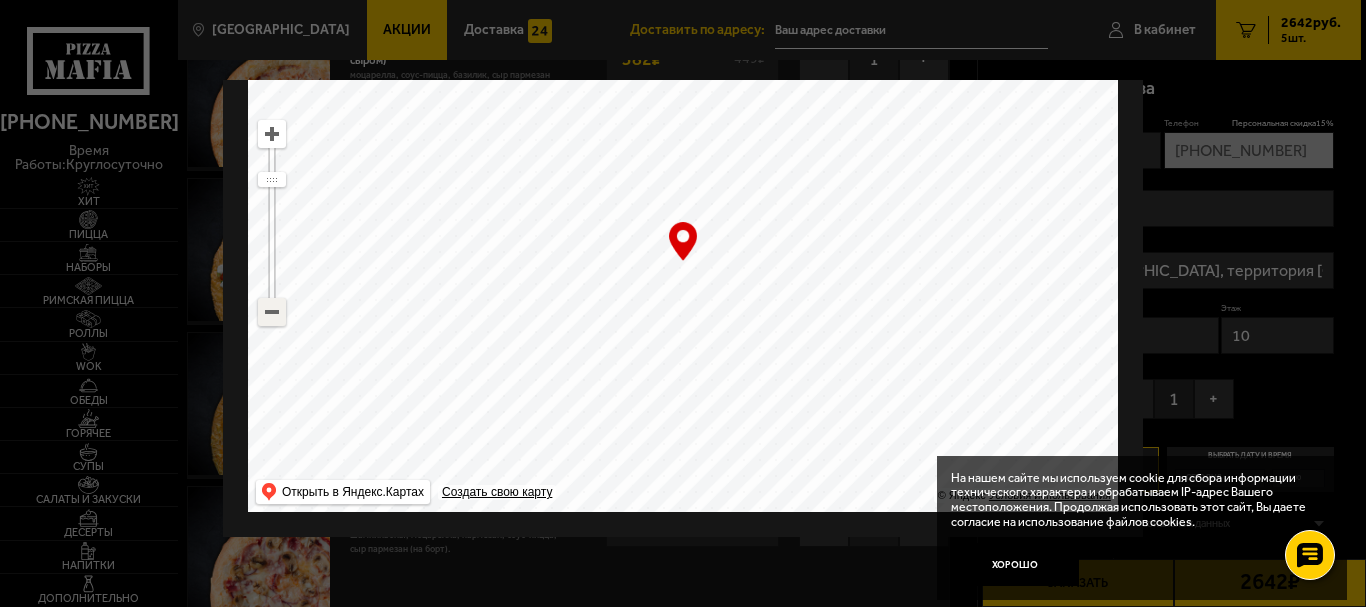 click at bounding box center [272, 312] 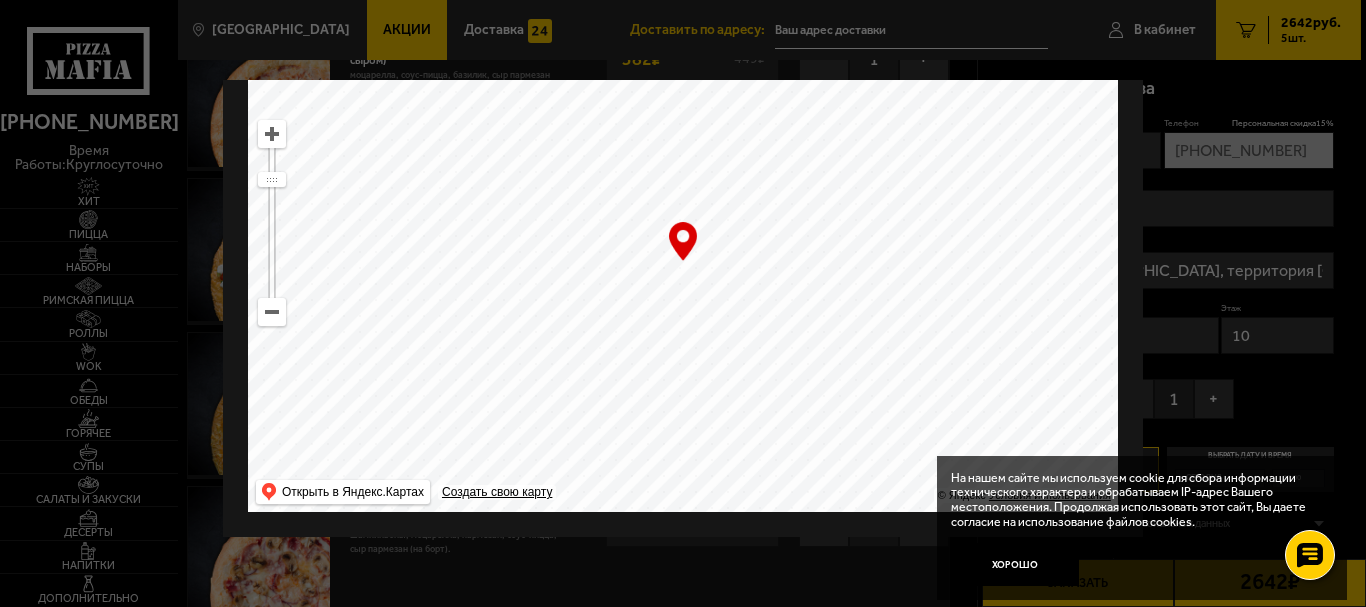 click at bounding box center [272, 312] 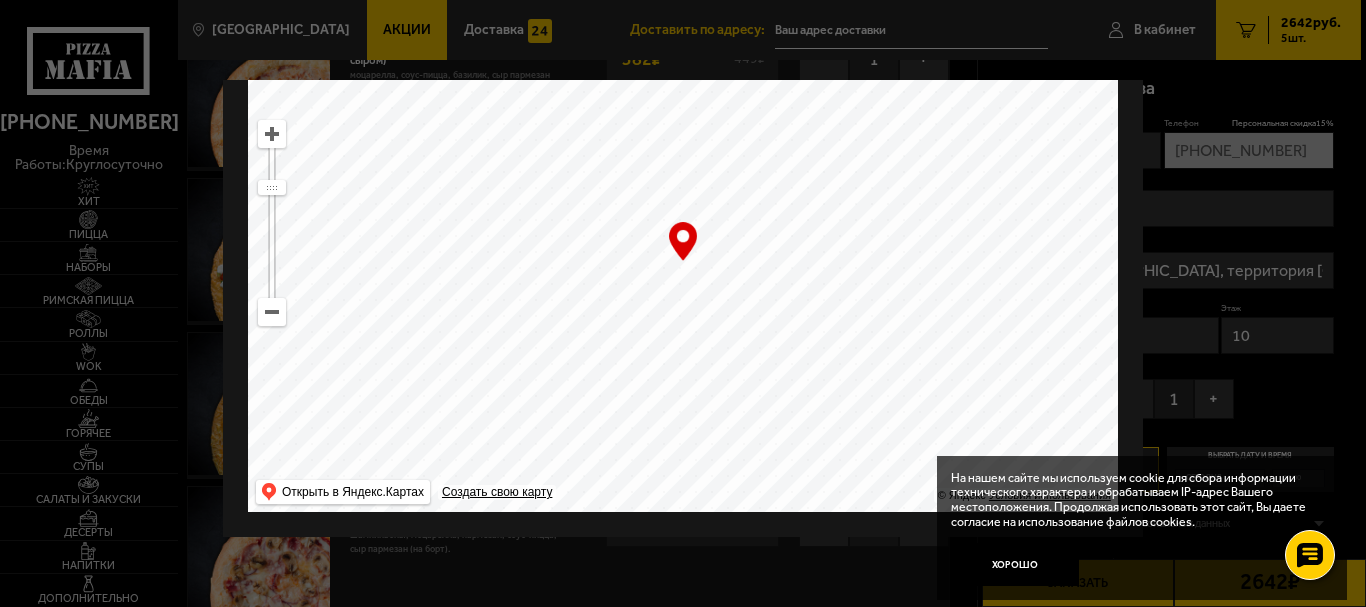 drag, startPoint x: 692, startPoint y: 239, endPoint x: 589, endPoint y: 152, distance: 134.82582 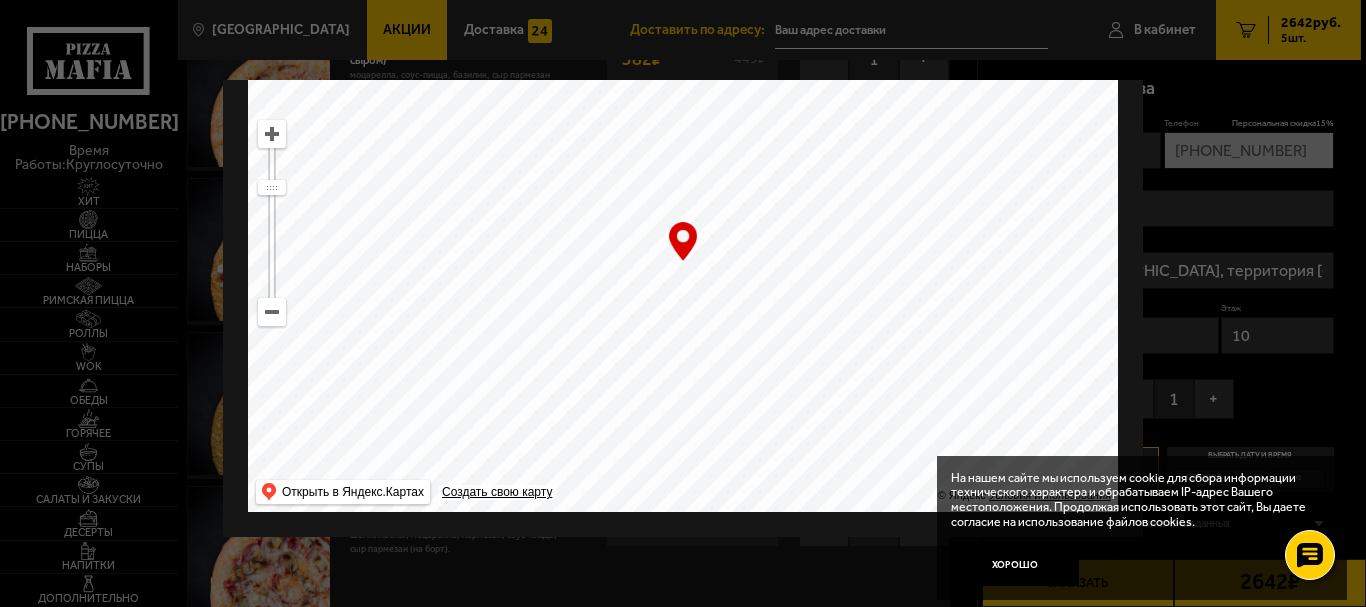 drag, startPoint x: 682, startPoint y: 396, endPoint x: 882, endPoint y: 204, distance: 277.24356 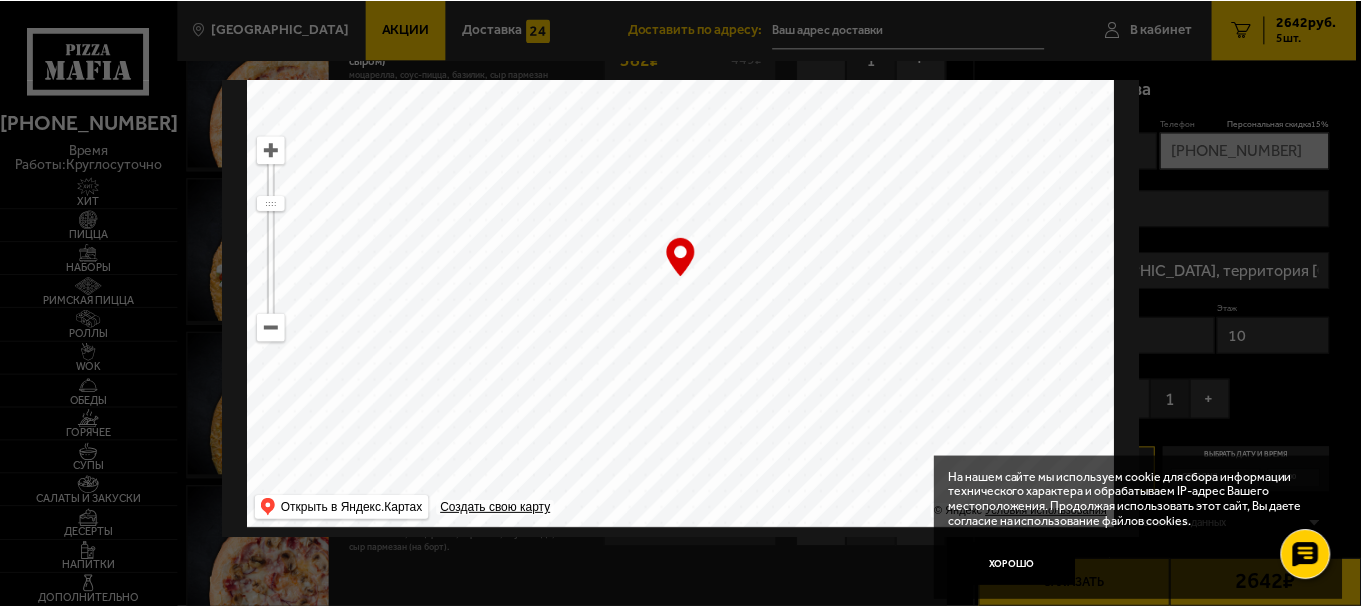 scroll, scrollTop: 168, scrollLeft: 0, axis: vertical 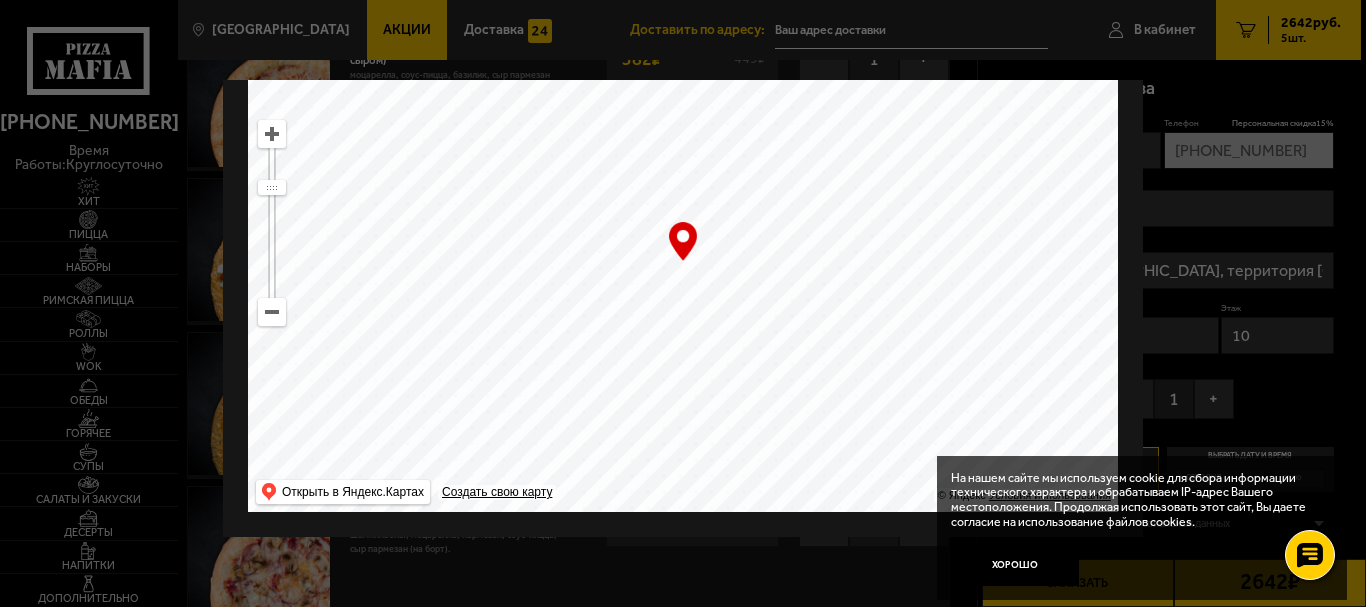 click at bounding box center (272, 134) 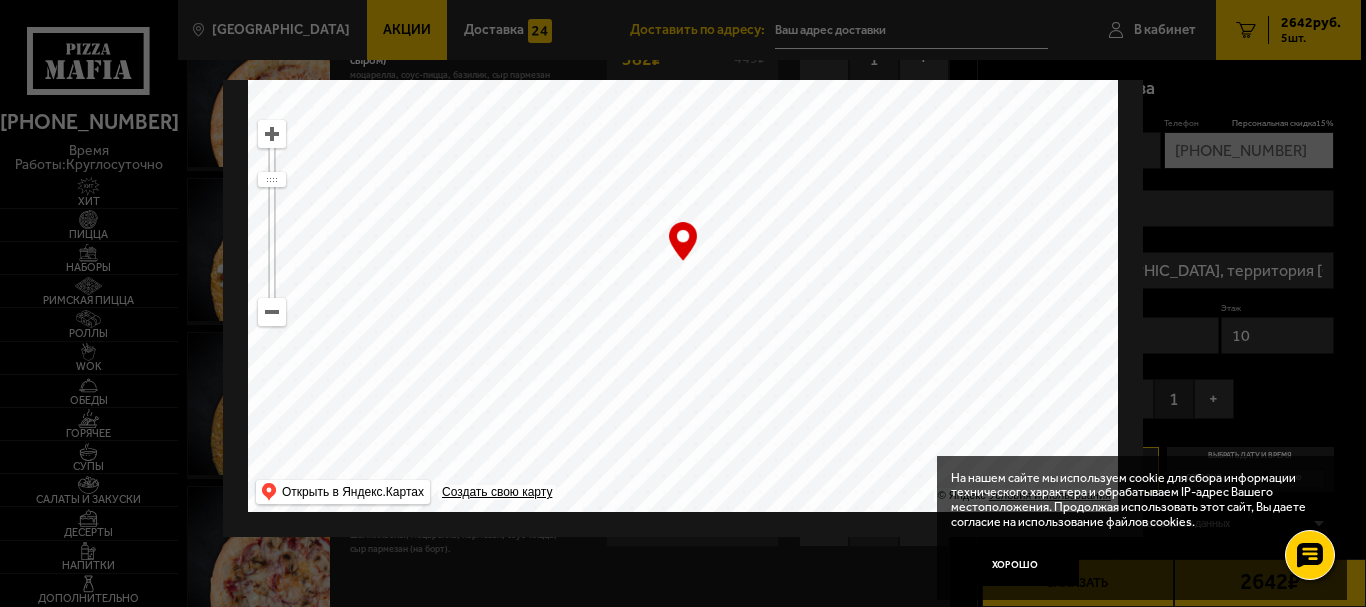 click at bounding box center [272, 134] 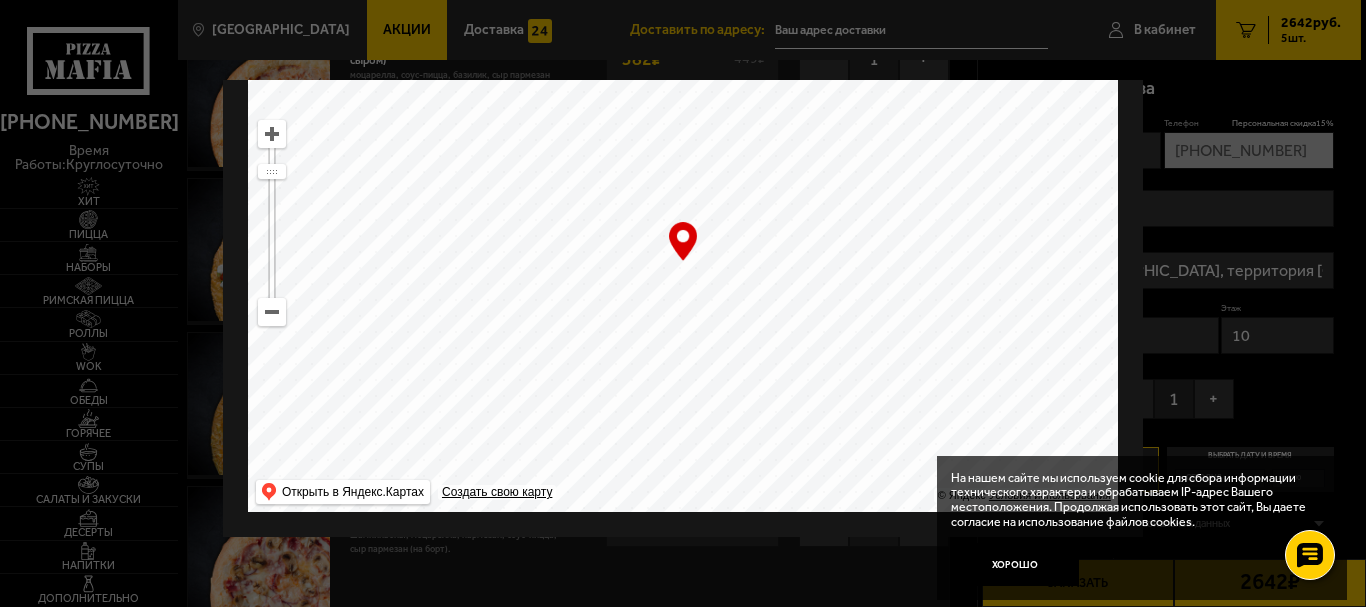 drag, startPoint x: 813, startPoint y: 227, endPoint x: 754, endPoint y: 313, distance: 104.292854 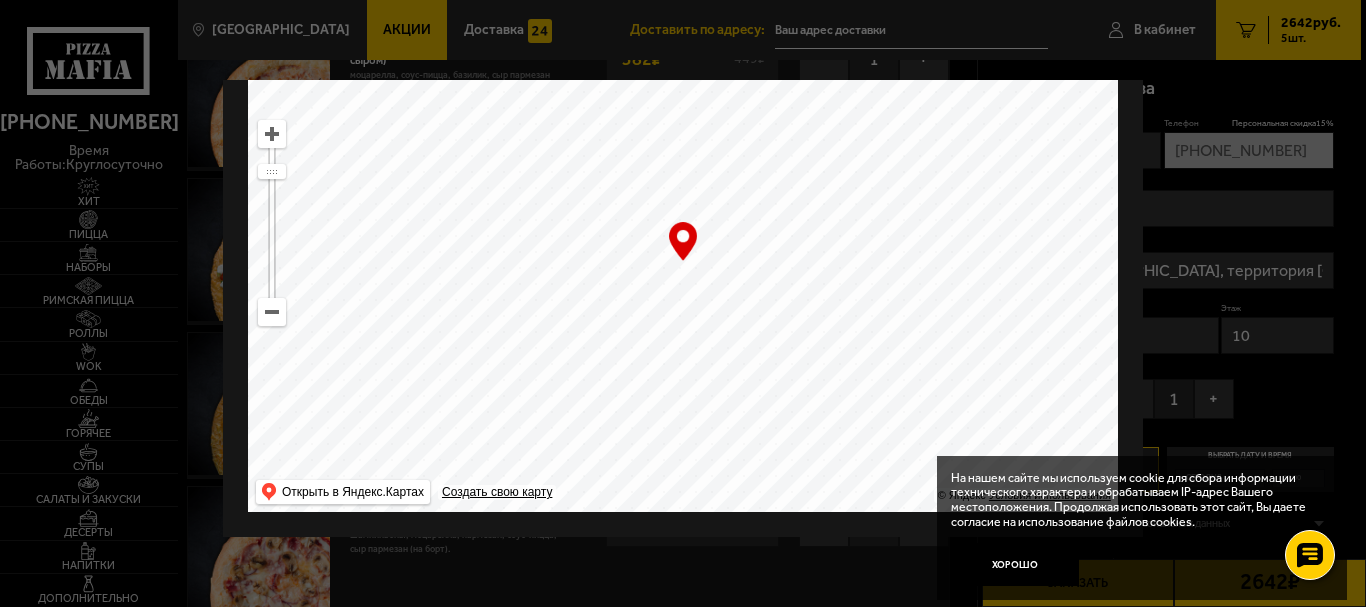 type on "[STREET_ADDRESS]" 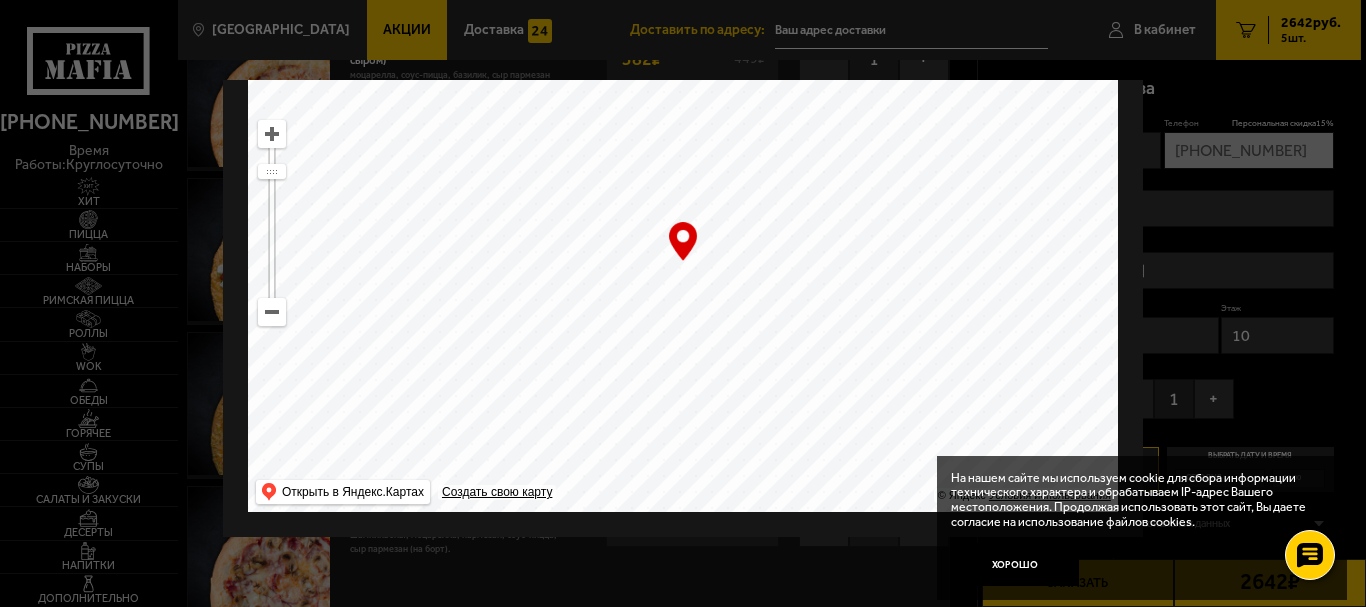 click at bounding box center [683, 262] 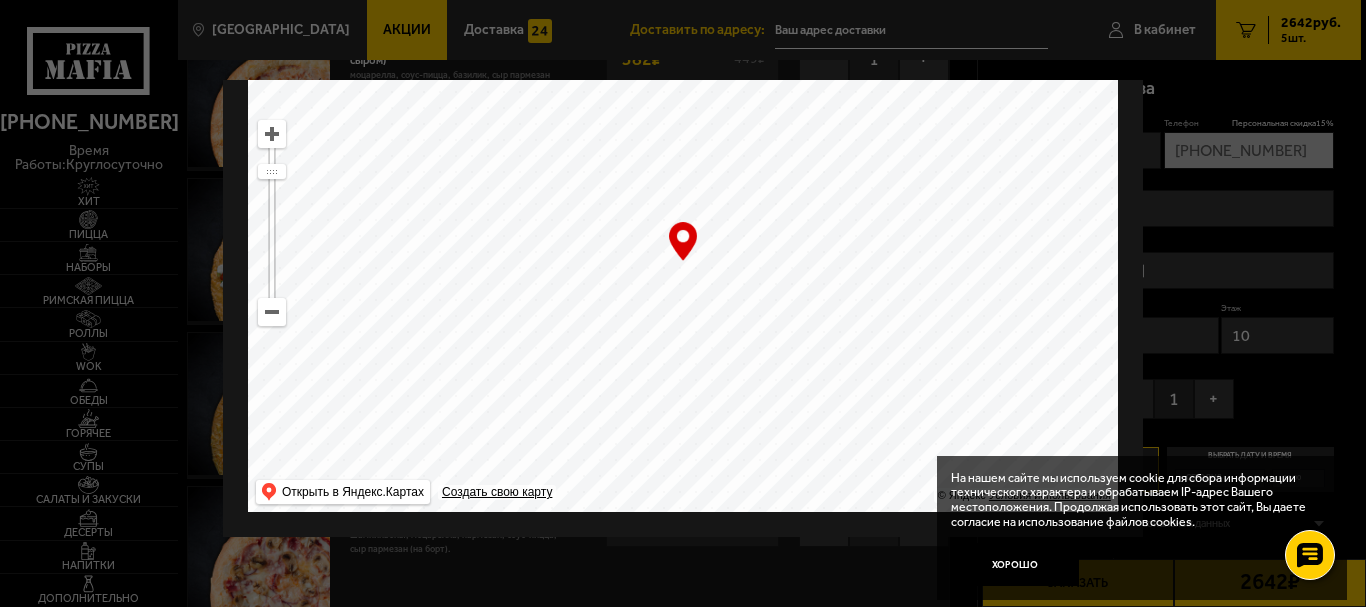 drag, startPoint x: 819, startPoint y: 267, endPoint x: 670, endPoint y: 273, distance: 149.12076 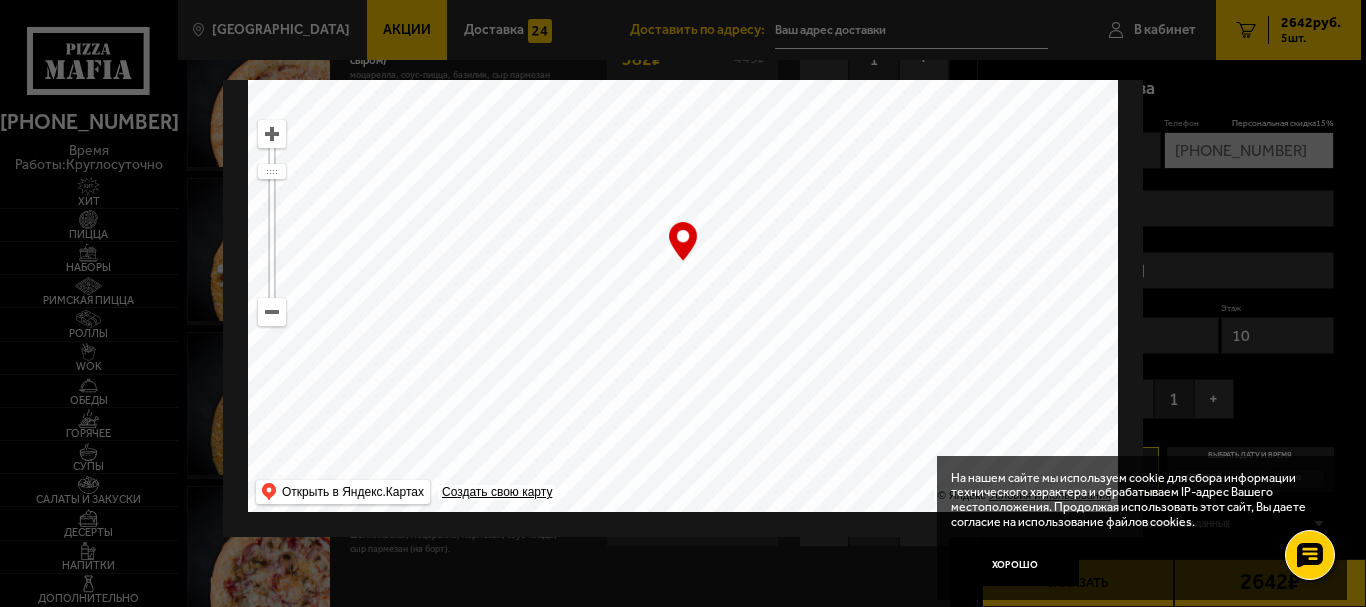 type on "[STREET_ADDRESS]" 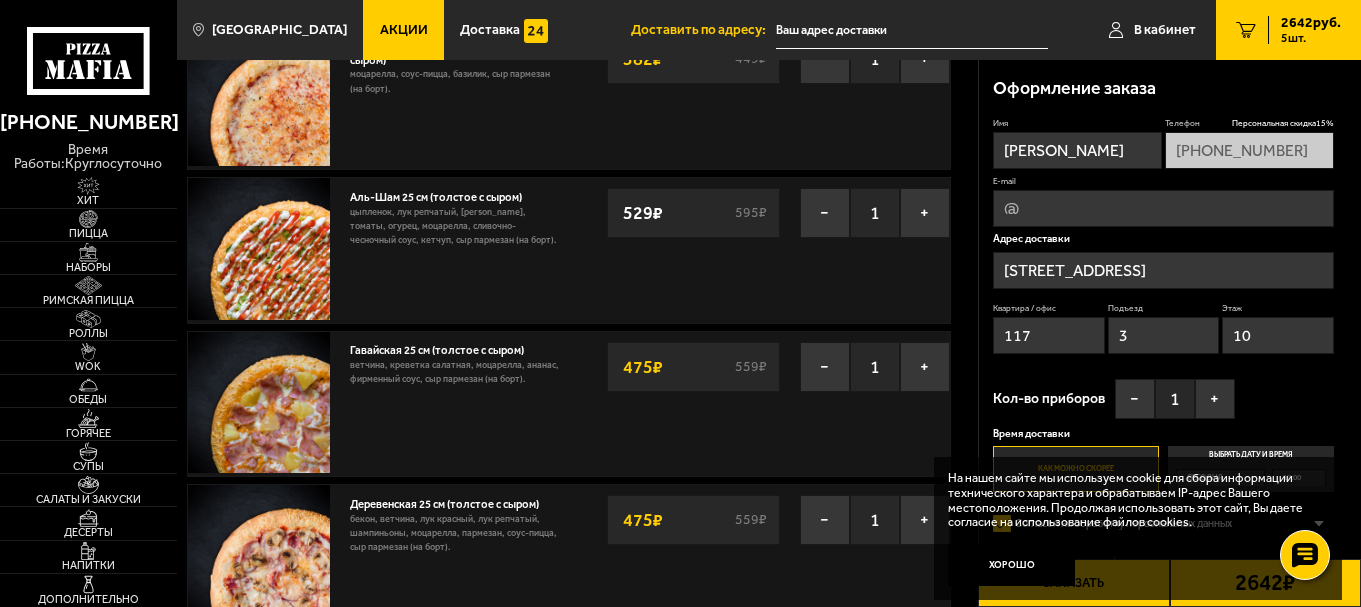 click on "[STREET_ADDRESS]" at bounding box center [1163, 270] 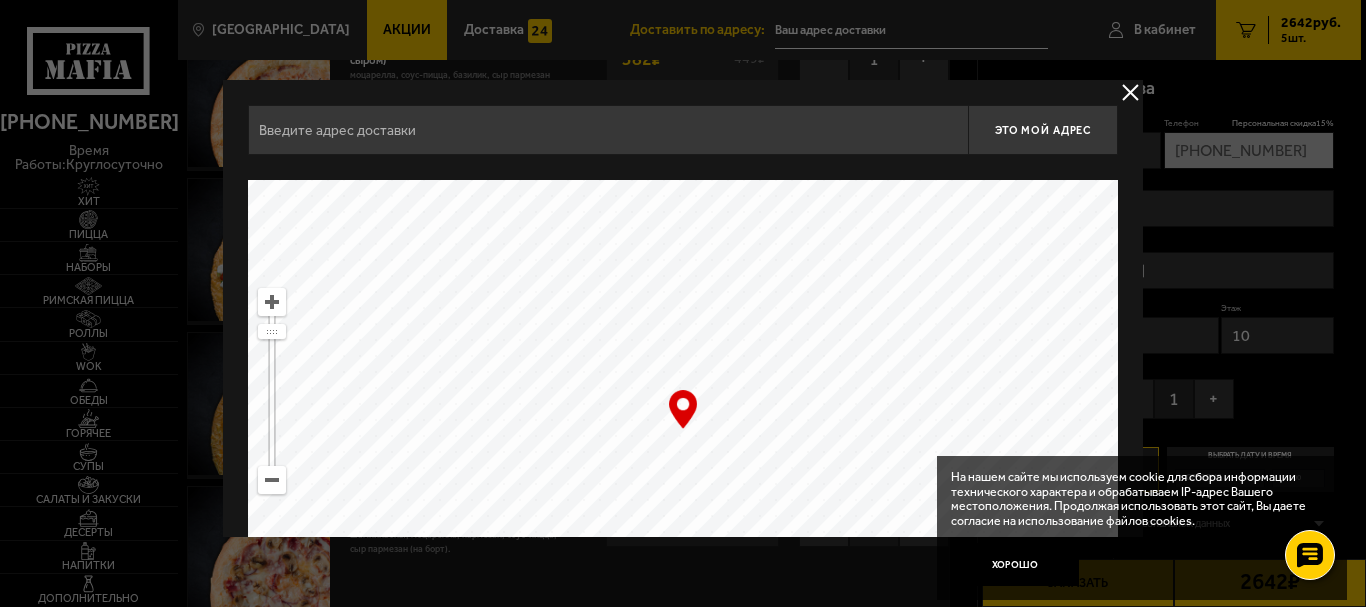 type on "[STREET_ADDRESS]" 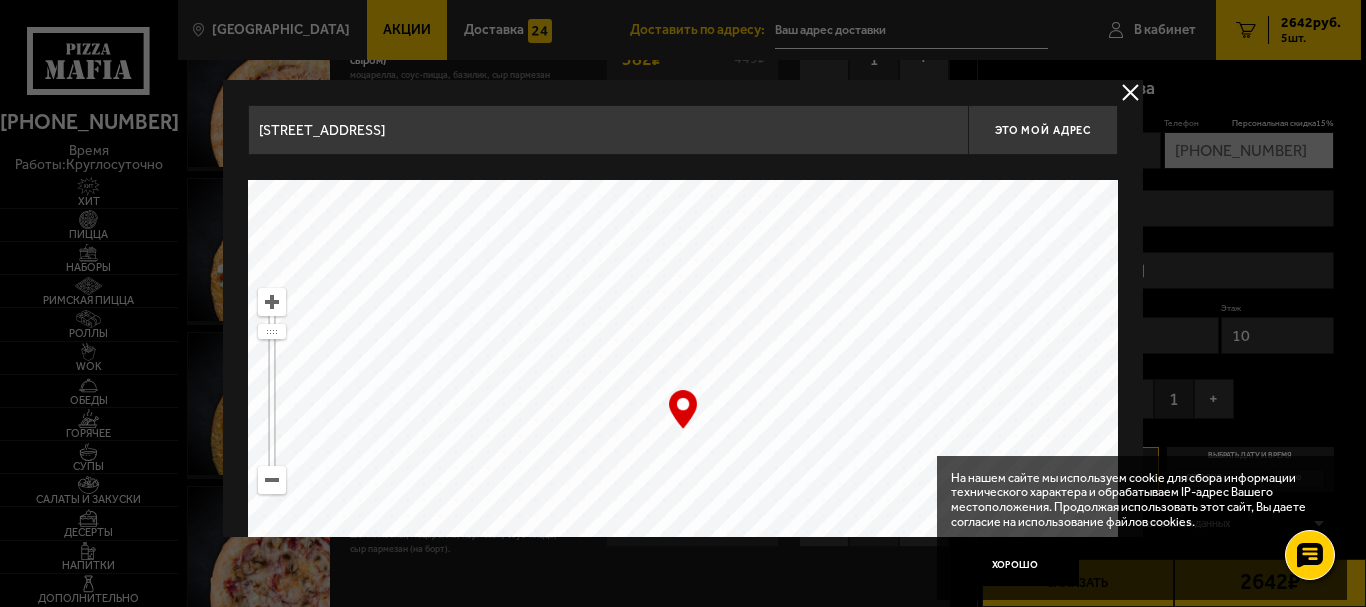 drag, startPoint x: 679, startPoint y: 404, endPoint x: 714, endPoint y: 402, distance: 35.057095 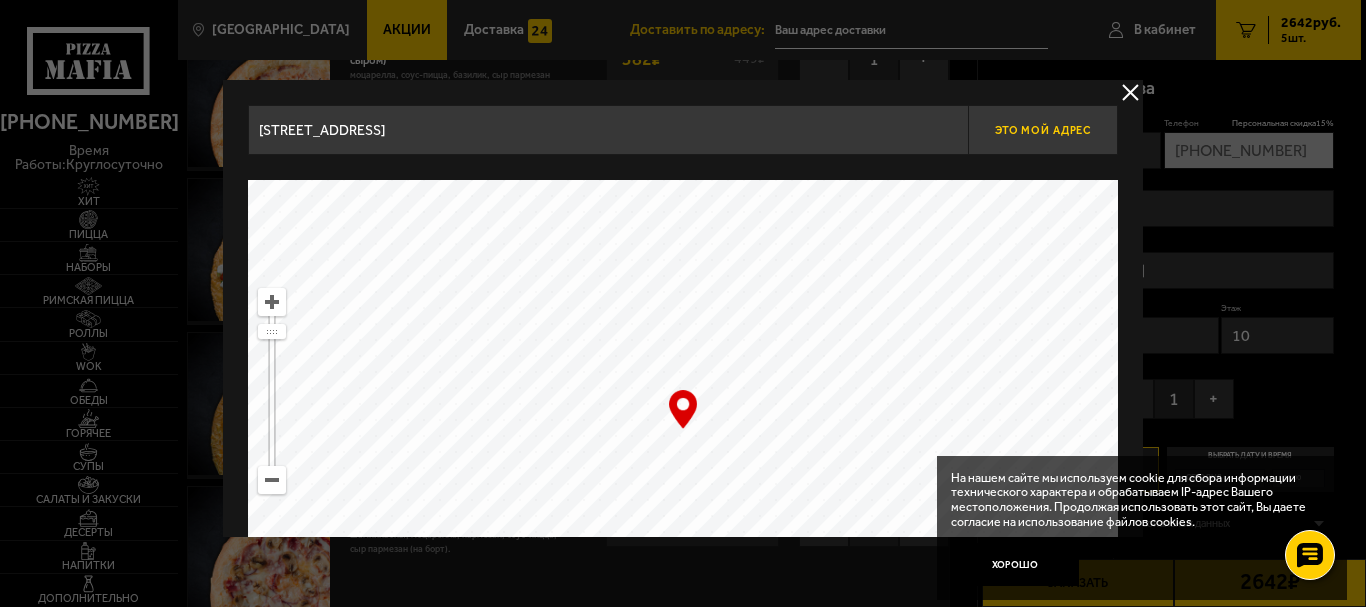 click on "Это мой адрес" at bounding box center [1043, 130] 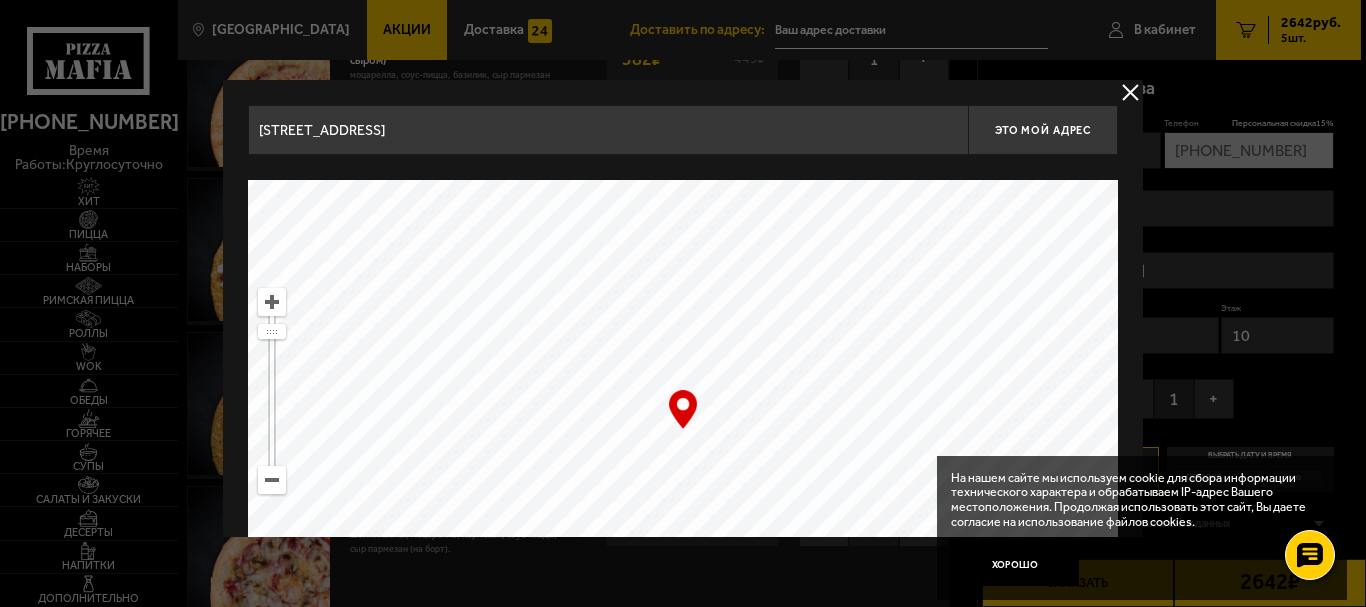type on "[STREET_ADDRESS]" 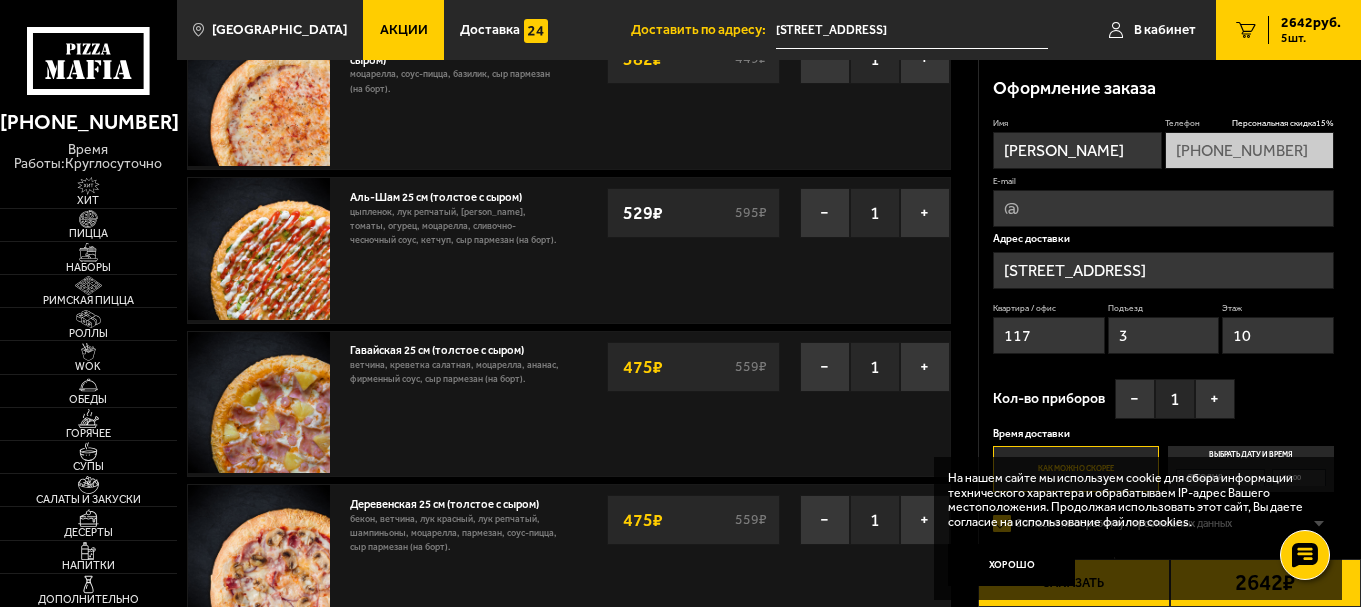 drag, startPoint x: 1040, startPoint y: 333, endPoint x: 1096, endPoint y: 307, distance: 61.741398 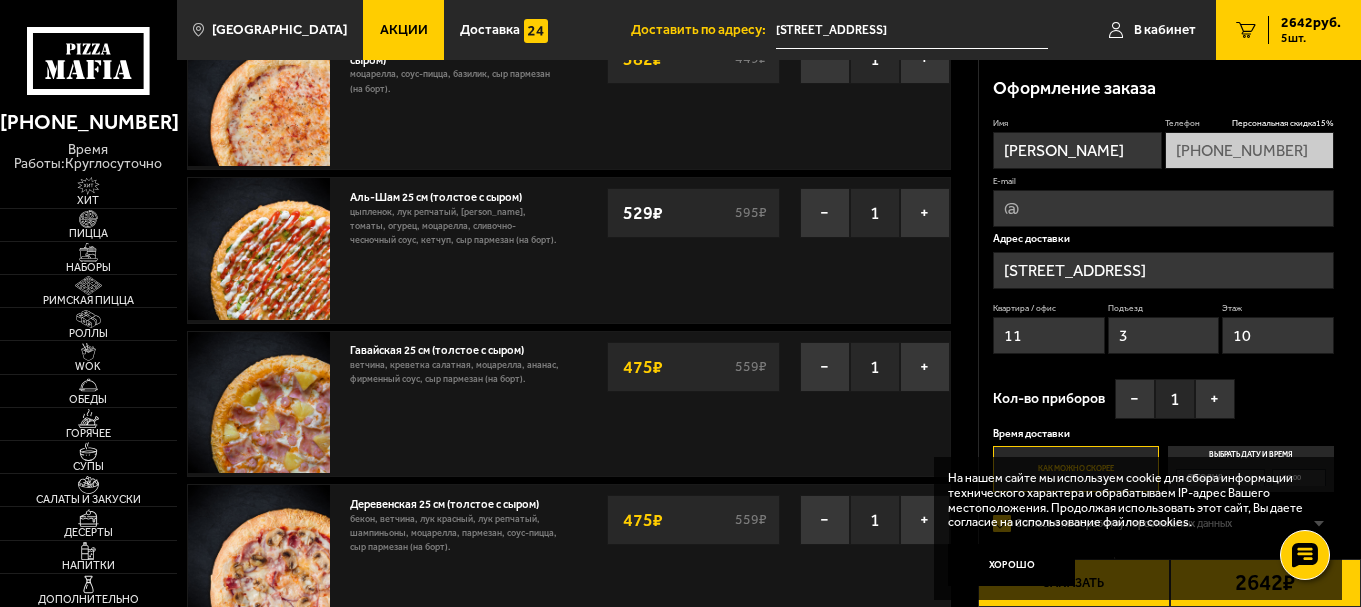 type on "1" 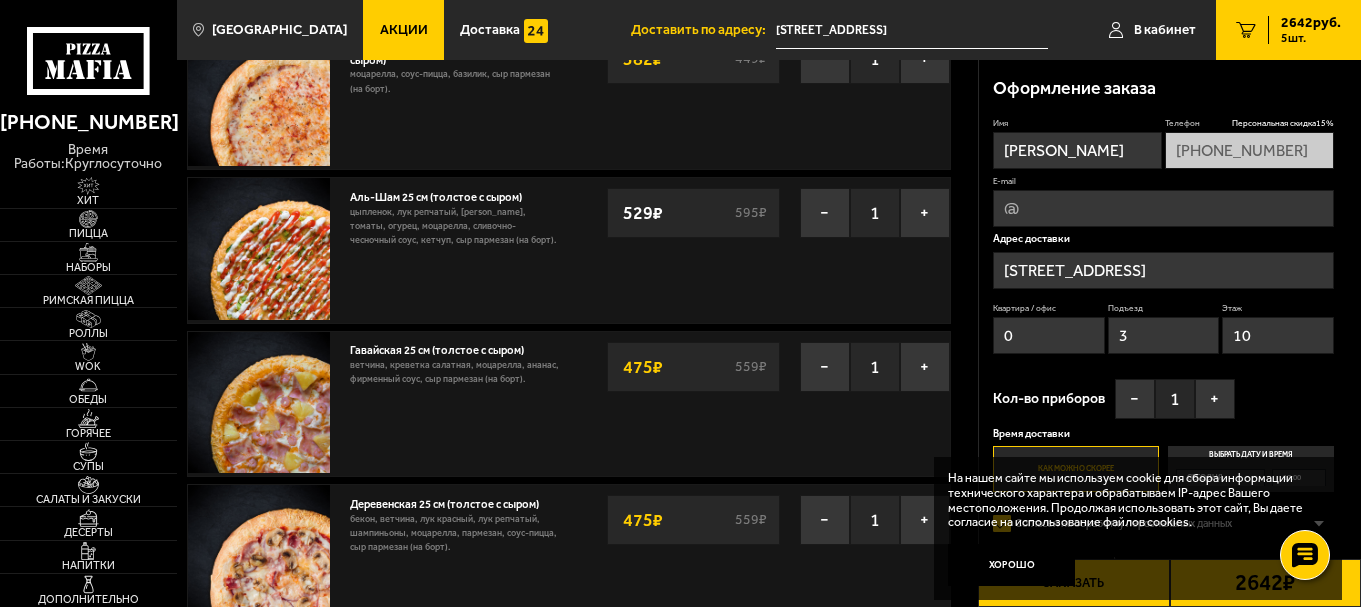 type on "0" 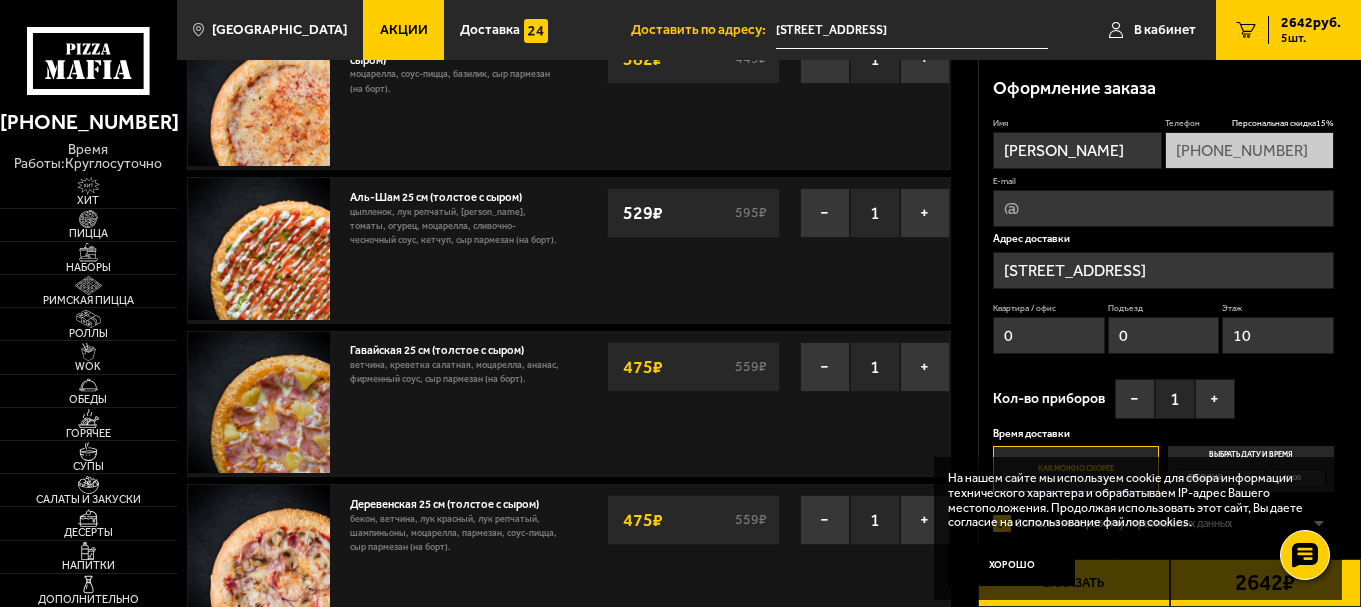 type on "0" 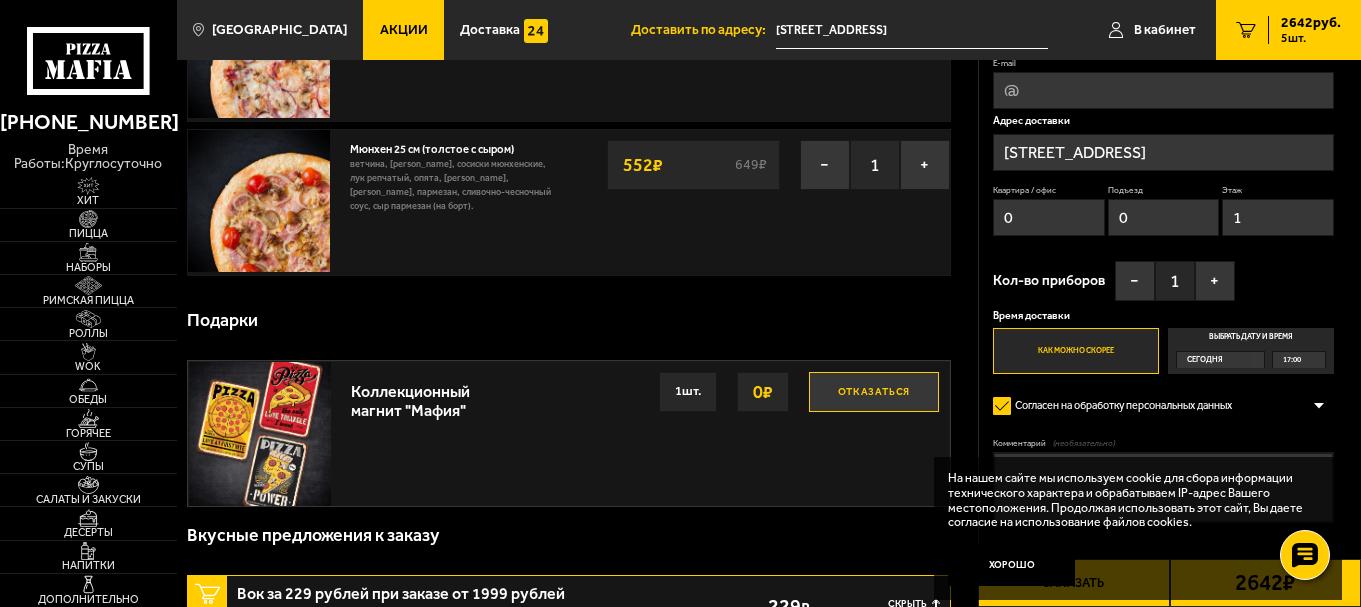 scroll, scrollTop: 667, scrollLeft: 0, axis: vertical 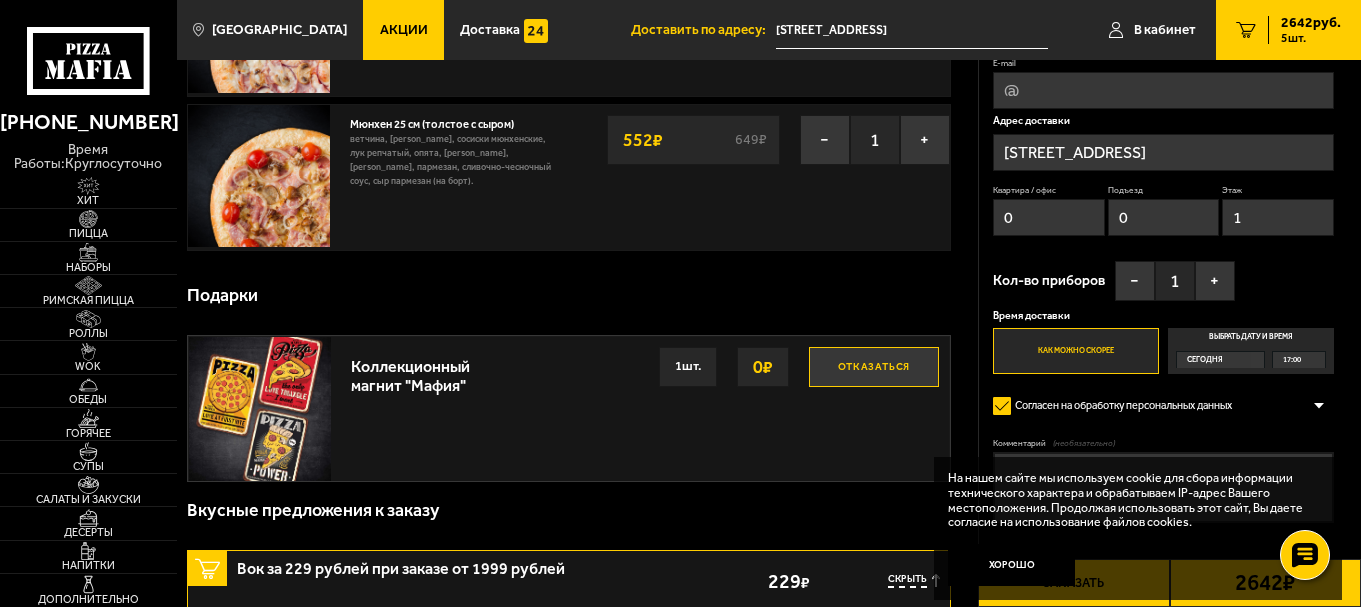 type on "1" 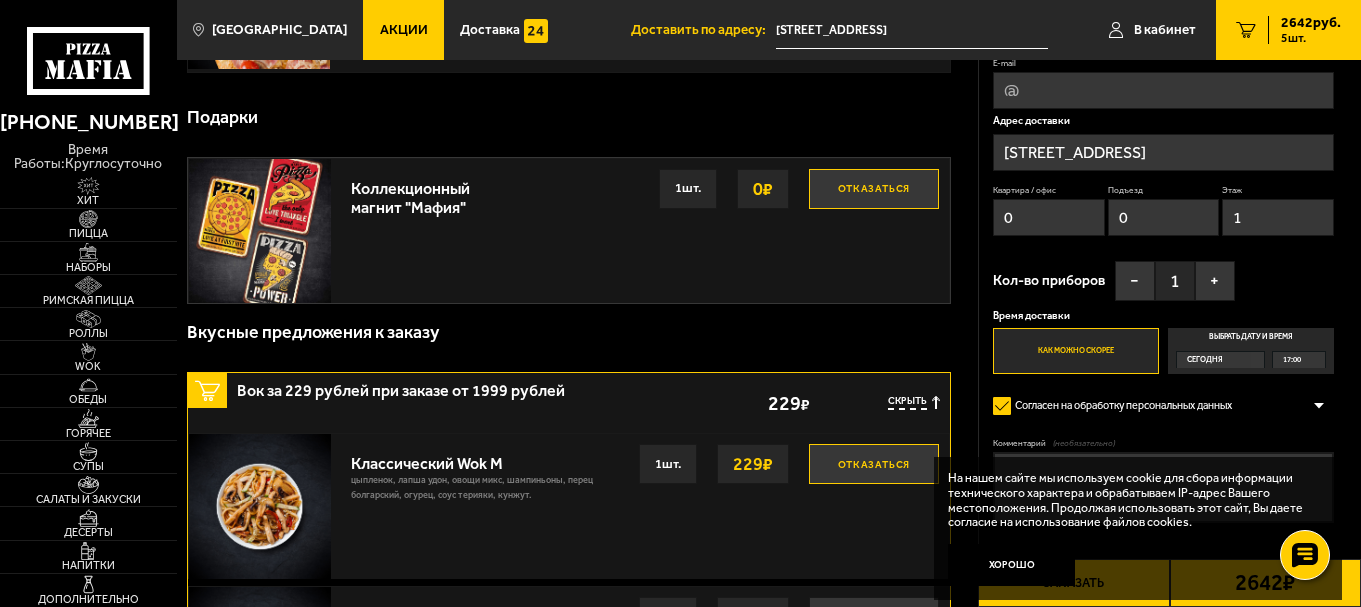scroll, scrollTop: 867, scrollLeft: 0, axis: vertical 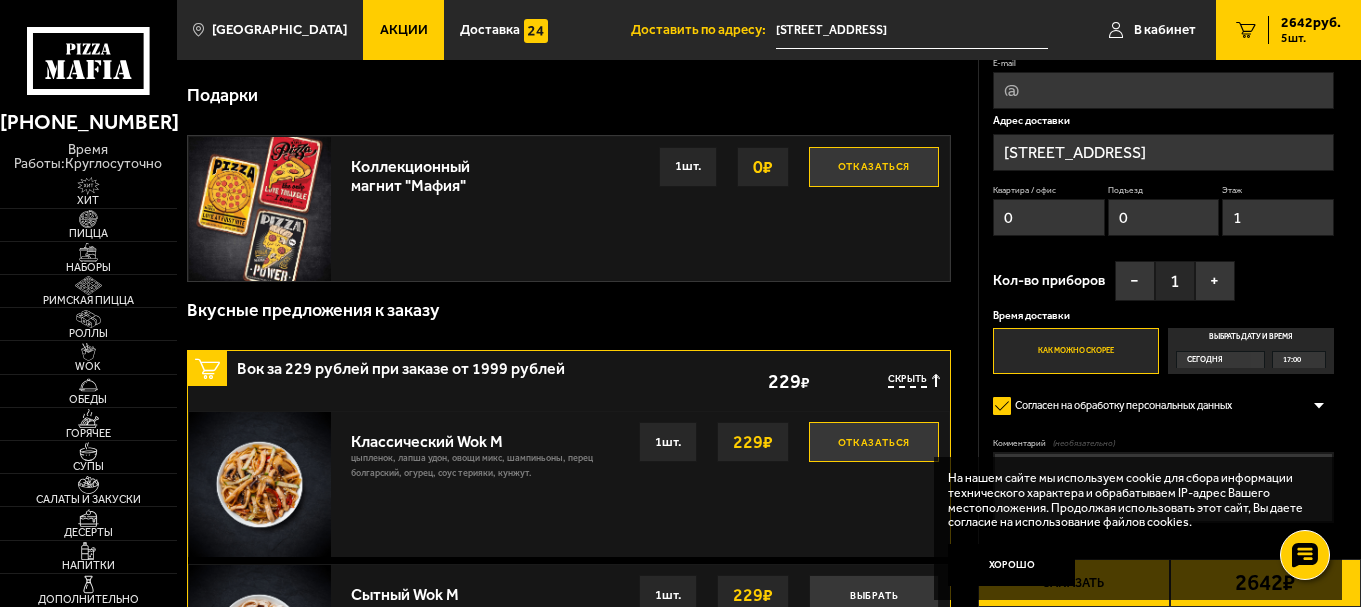 click on "Комментарий   (необязательно)" at bounding box center (1163, 444) 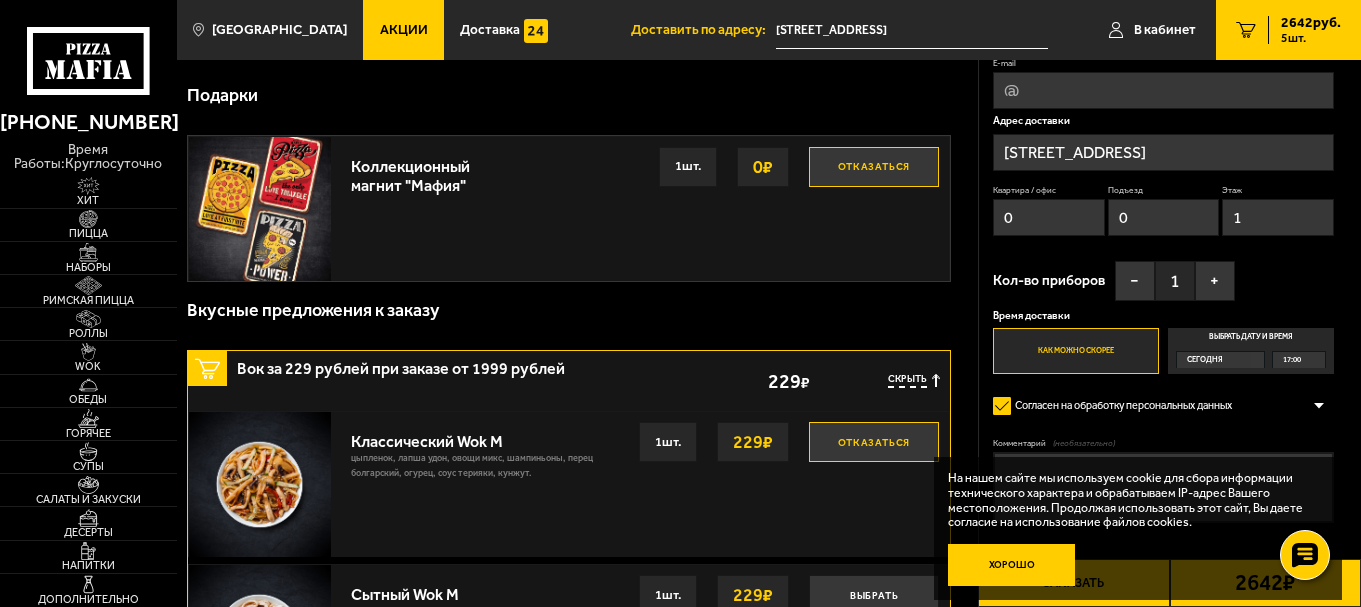 click on "Хорошо" at bounding box center [1012, 565] 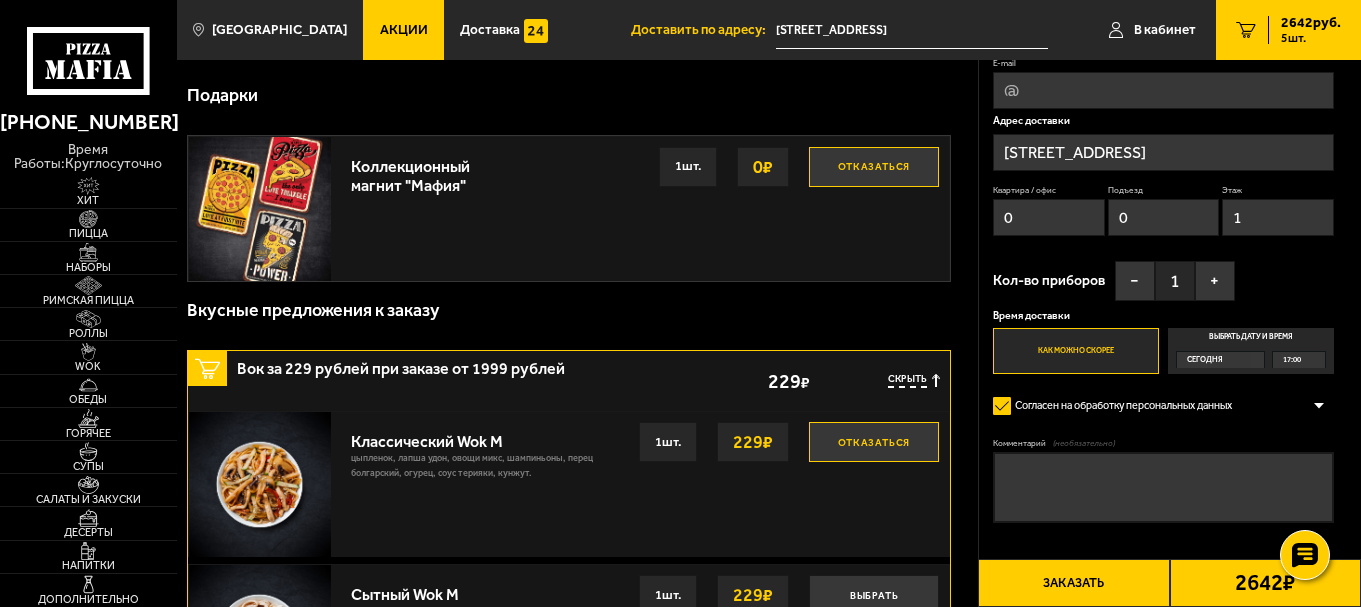 click on "Комментарий   (необязательно)" at bounding box center [1163, 487] 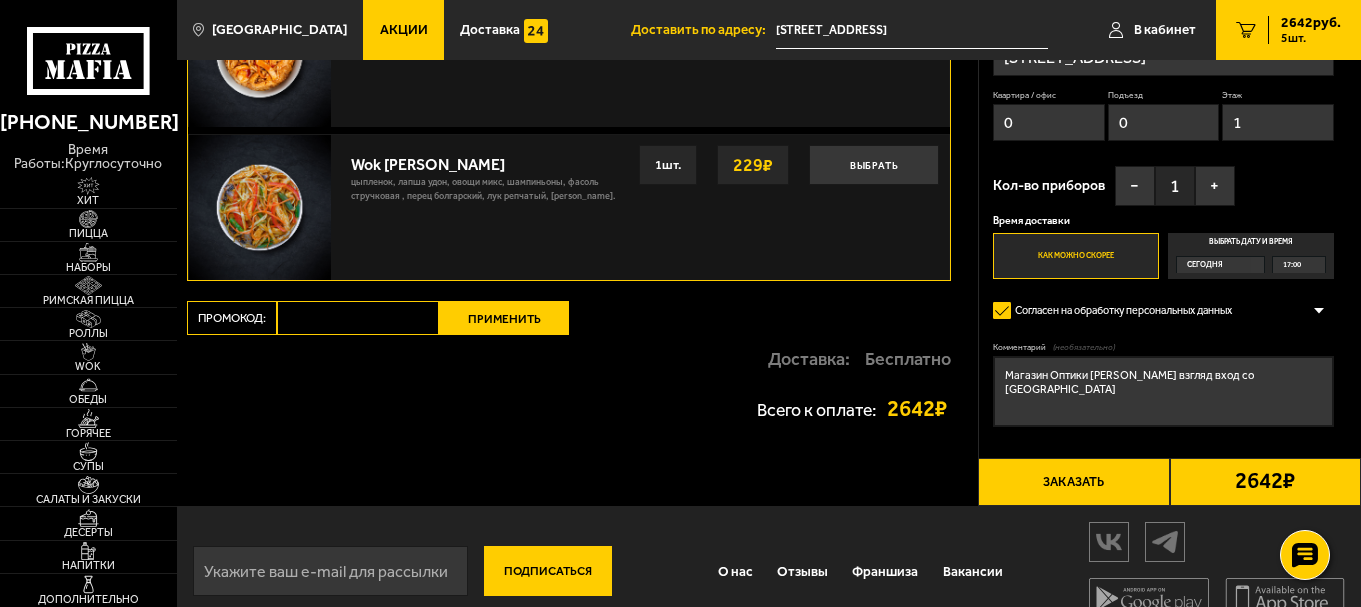 scroll, scrollTop: 1933, scrollLeft: 0, axis: vertical 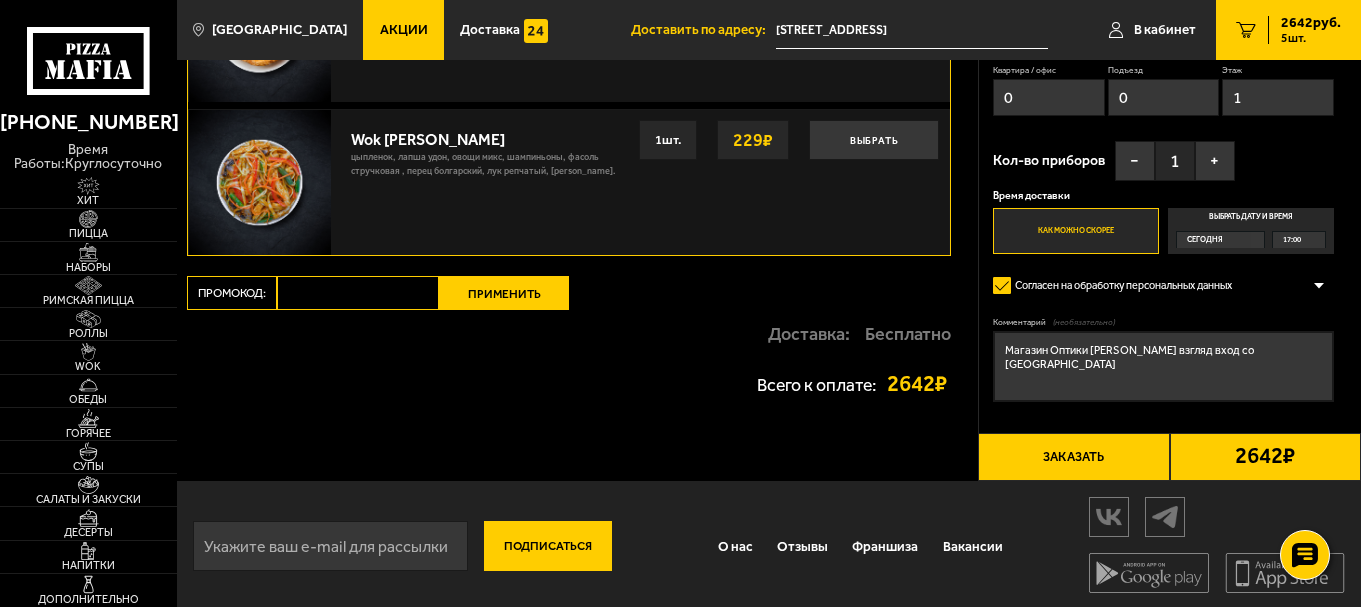 type on "Магазин Оптики [PERSON_NAME] взгляд вход со [GEOGRAPHIC_DATA]" 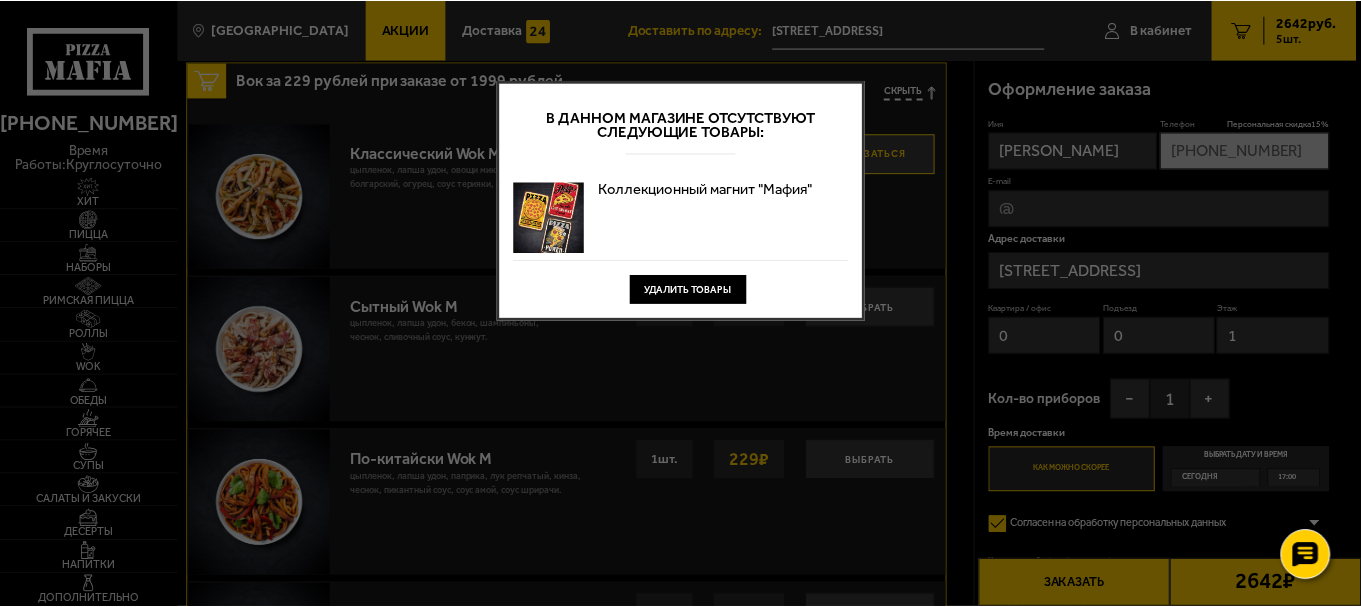 scroll, scrollTop: 0, scrollLeft: 0, axis: both 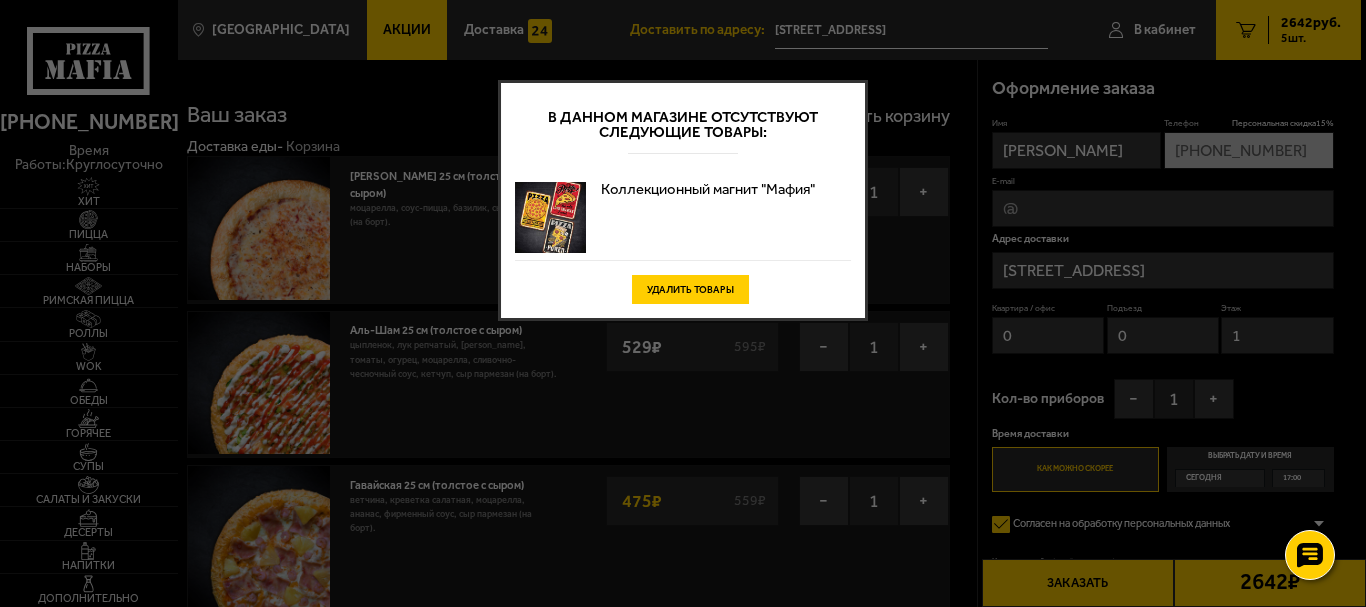click on "Удалить товары" at bounding box center [690, 289] 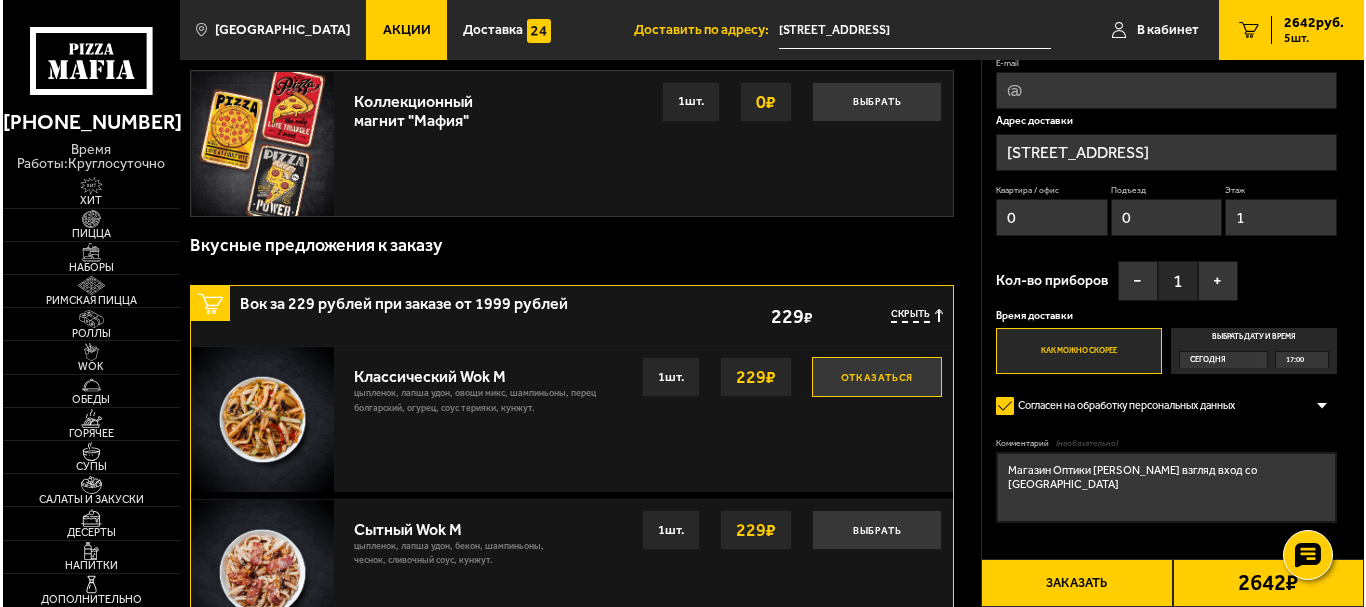 scroll, scrollTop: 933, scrollLeft: 0, axis: vertical 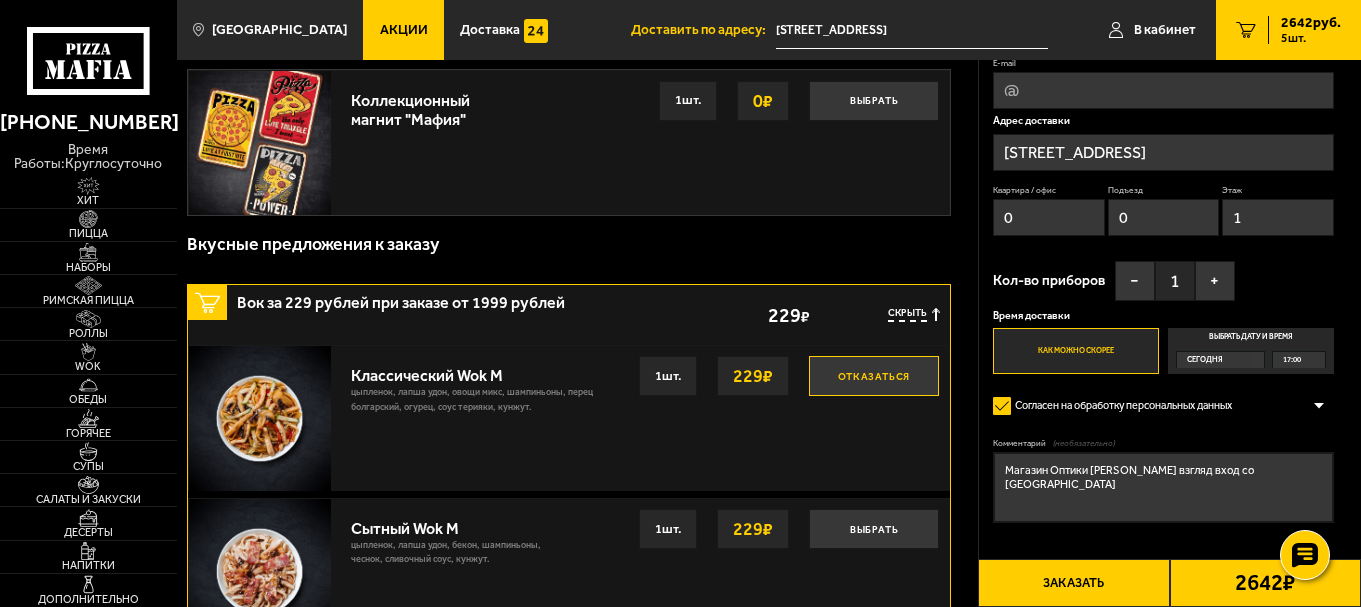 click on "Заказать" at bounding box center (1073, 583) 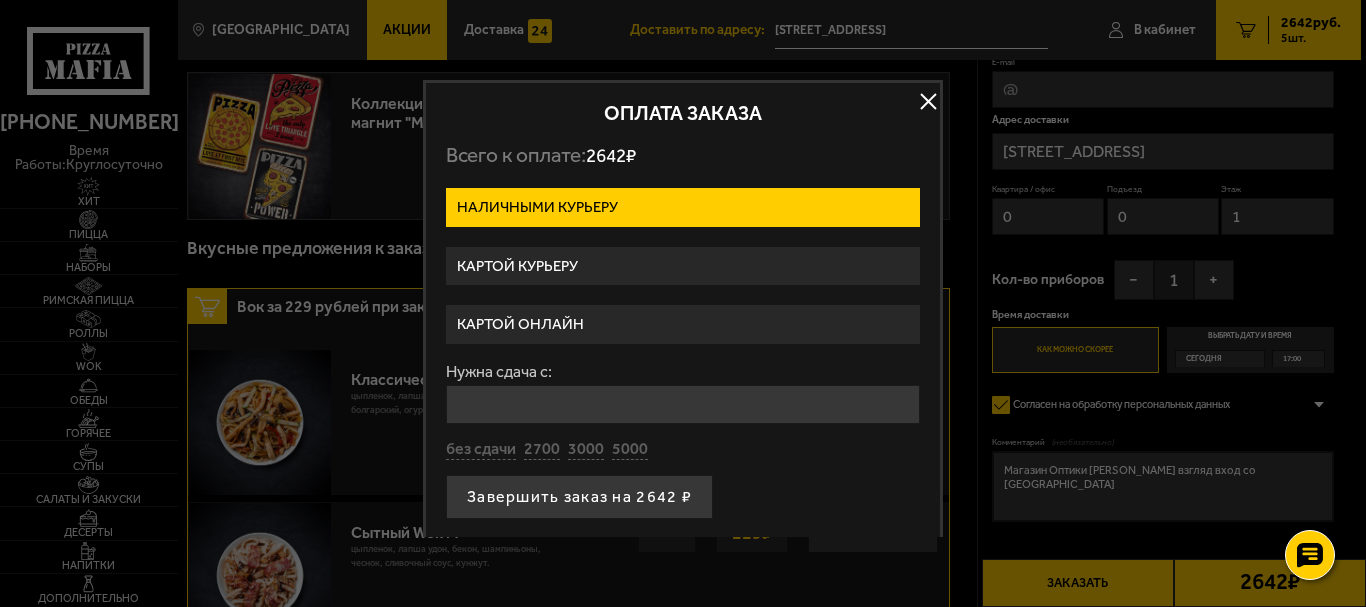click on "Картой курьеру" at bounding box center [683, 266] 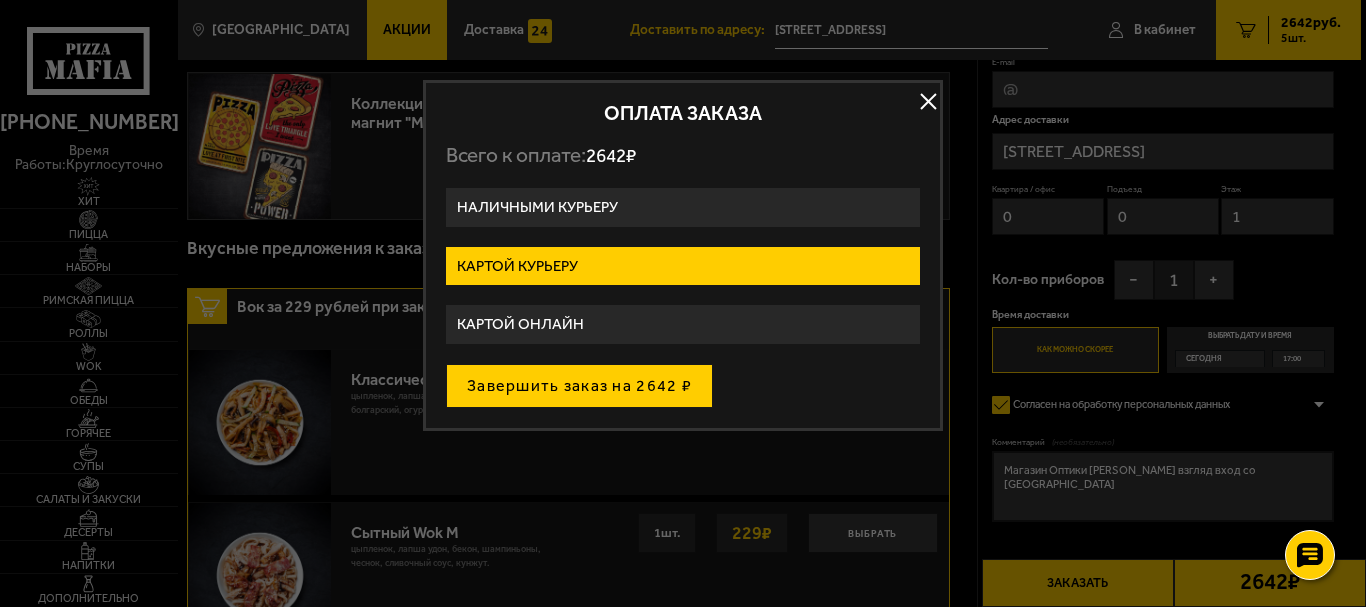 click on "Завершить заказ на 2642 ₽" at bounding box center (579, 386) 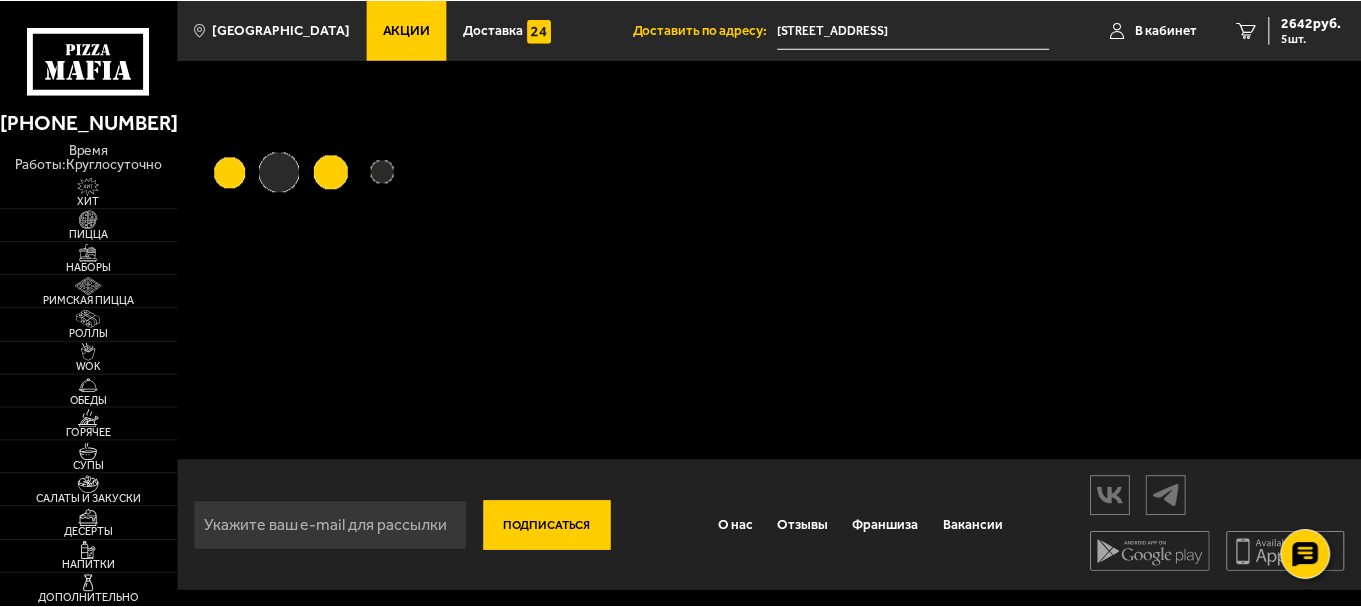 scroll, scrollTop: 0, scrollLeft: 0, axis: both 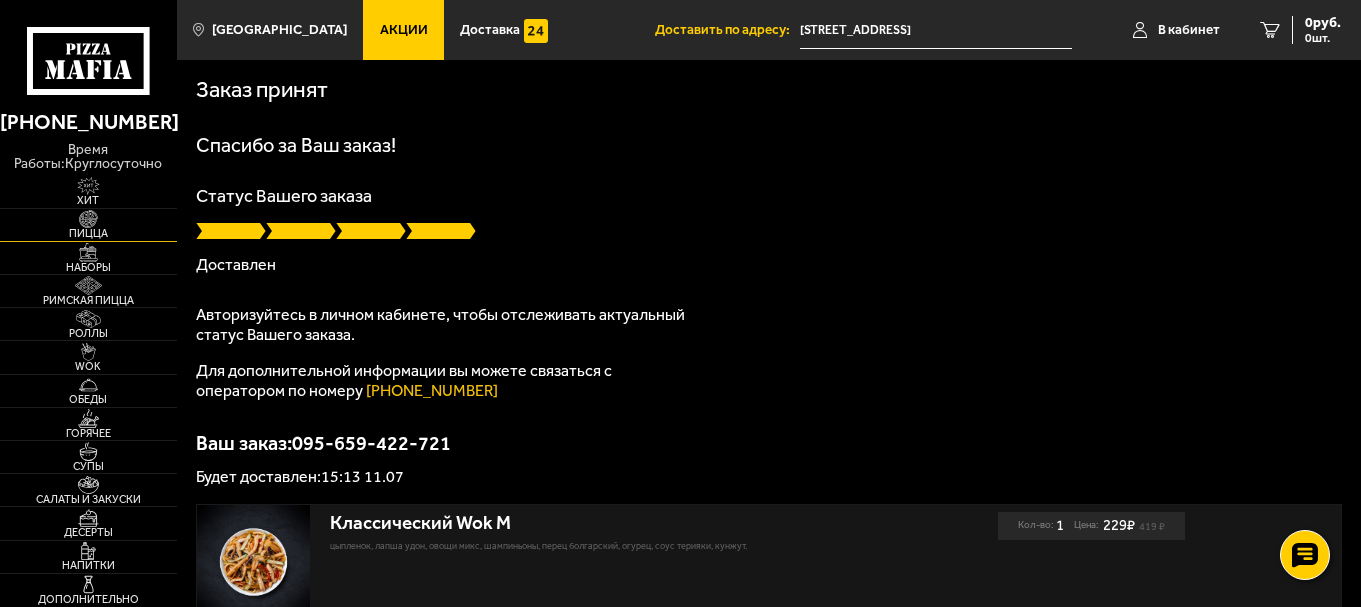 click on "Пицца" at bounding box center (88, 233) 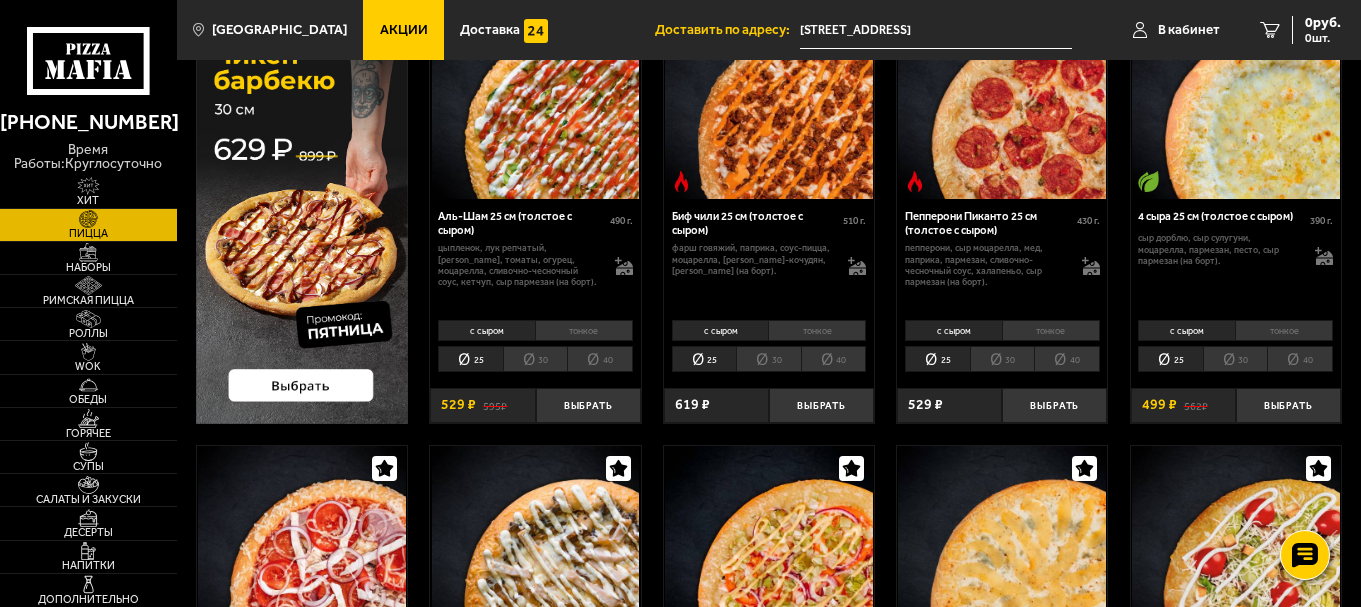 scroll, scrollTop: 0, scrollLeft: 0, axis: both 